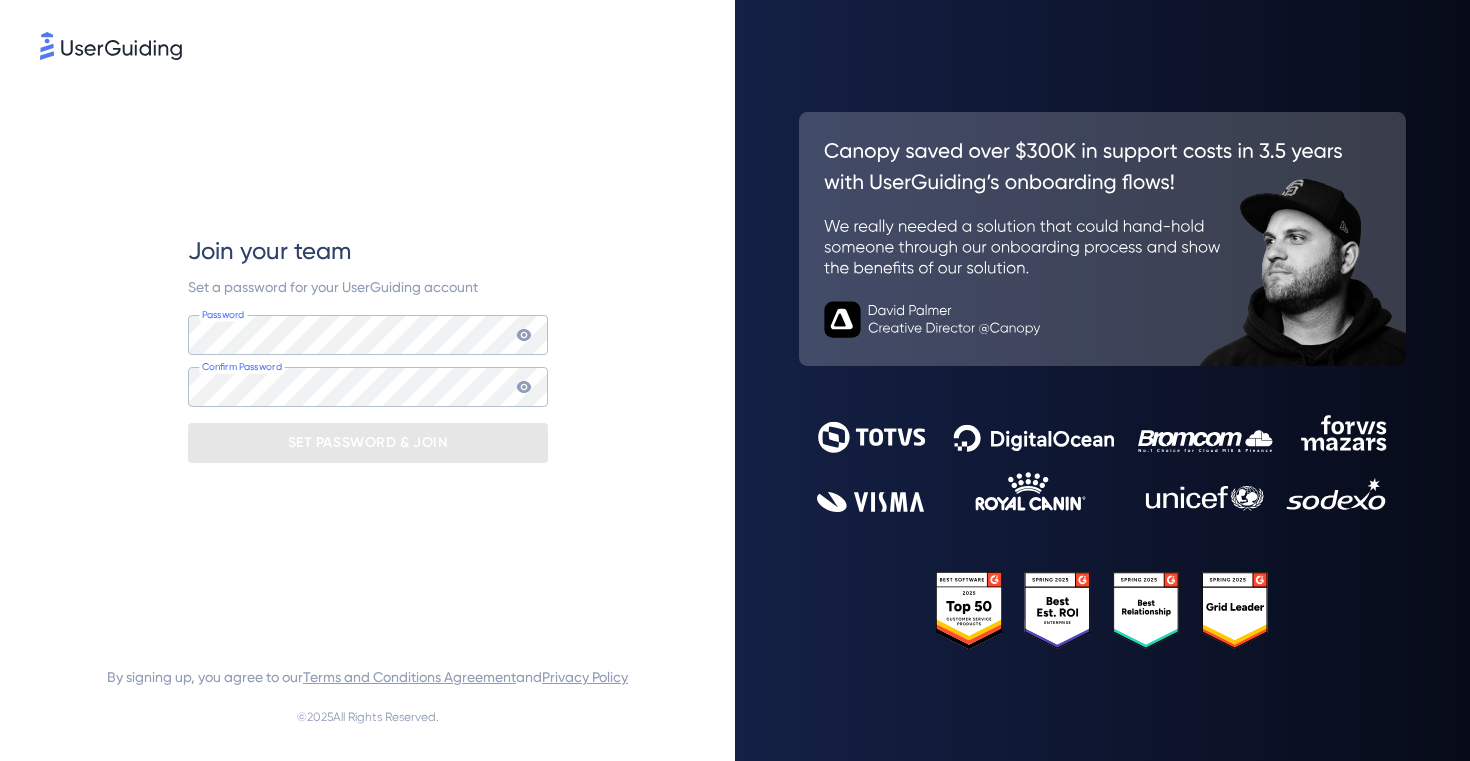 scroll, scrollTop: 0, scrollLeft: 0, axis: both 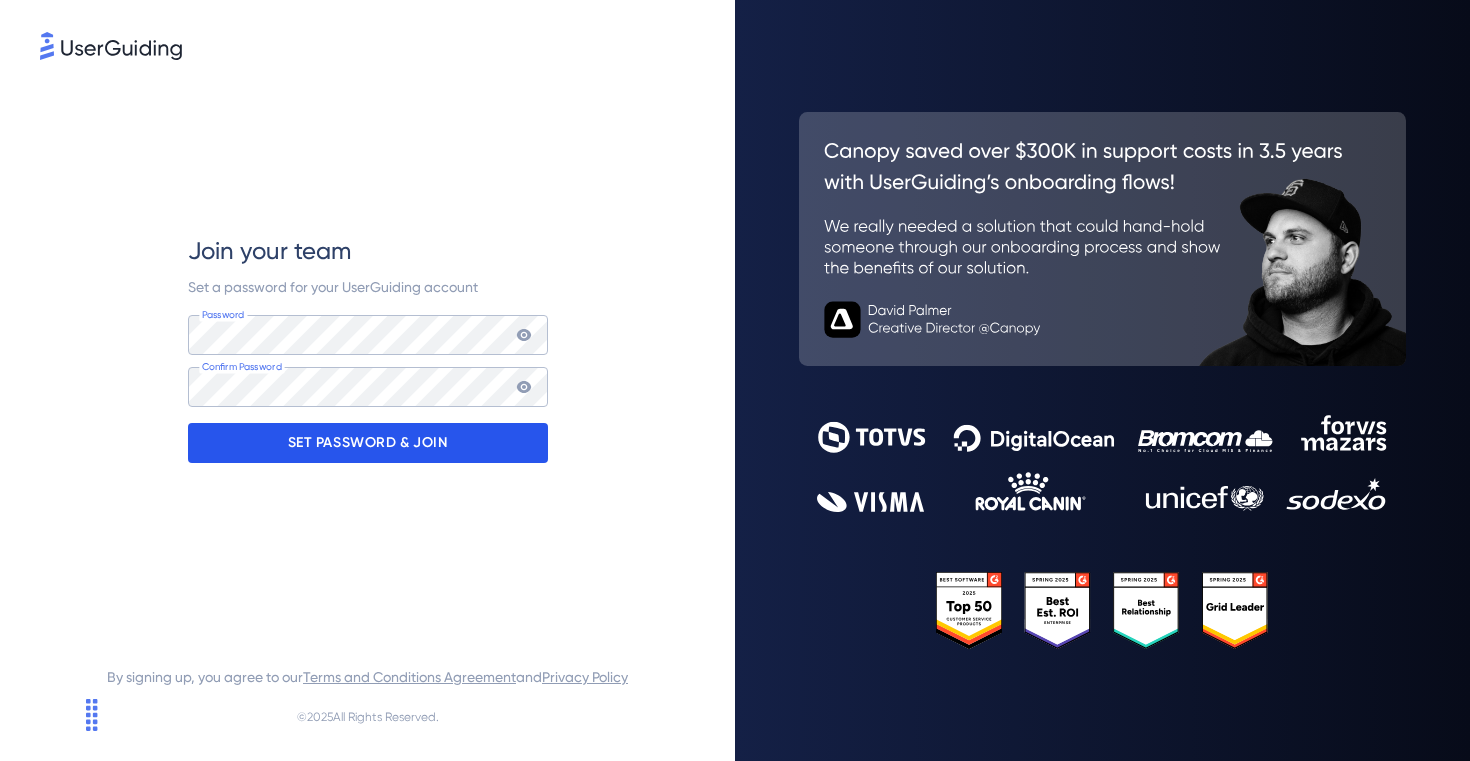 click on "SET PASSWORD & JOIN" at bounding box center [368, 443] 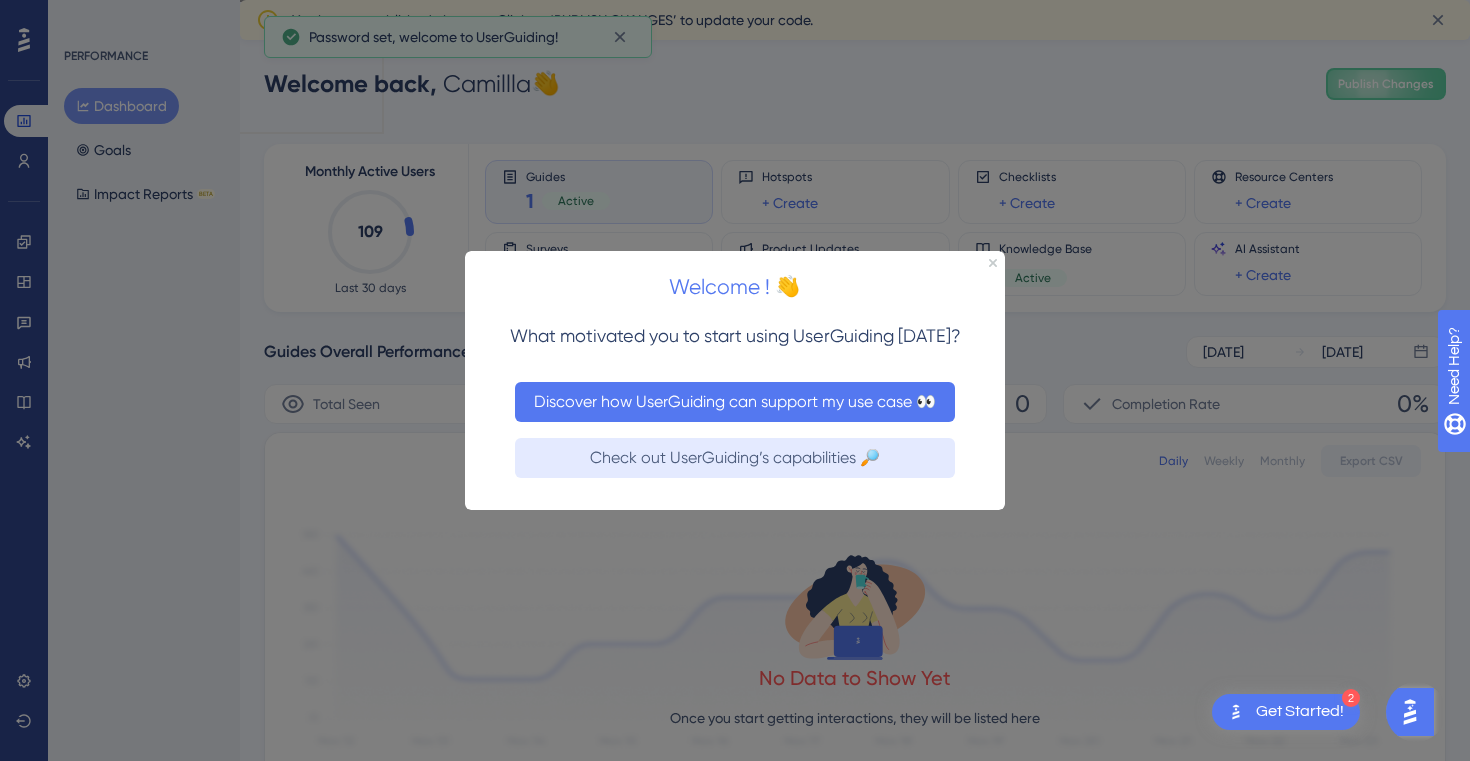 scroll, scrollTop: 0, scrollLeft: 0, axis: both 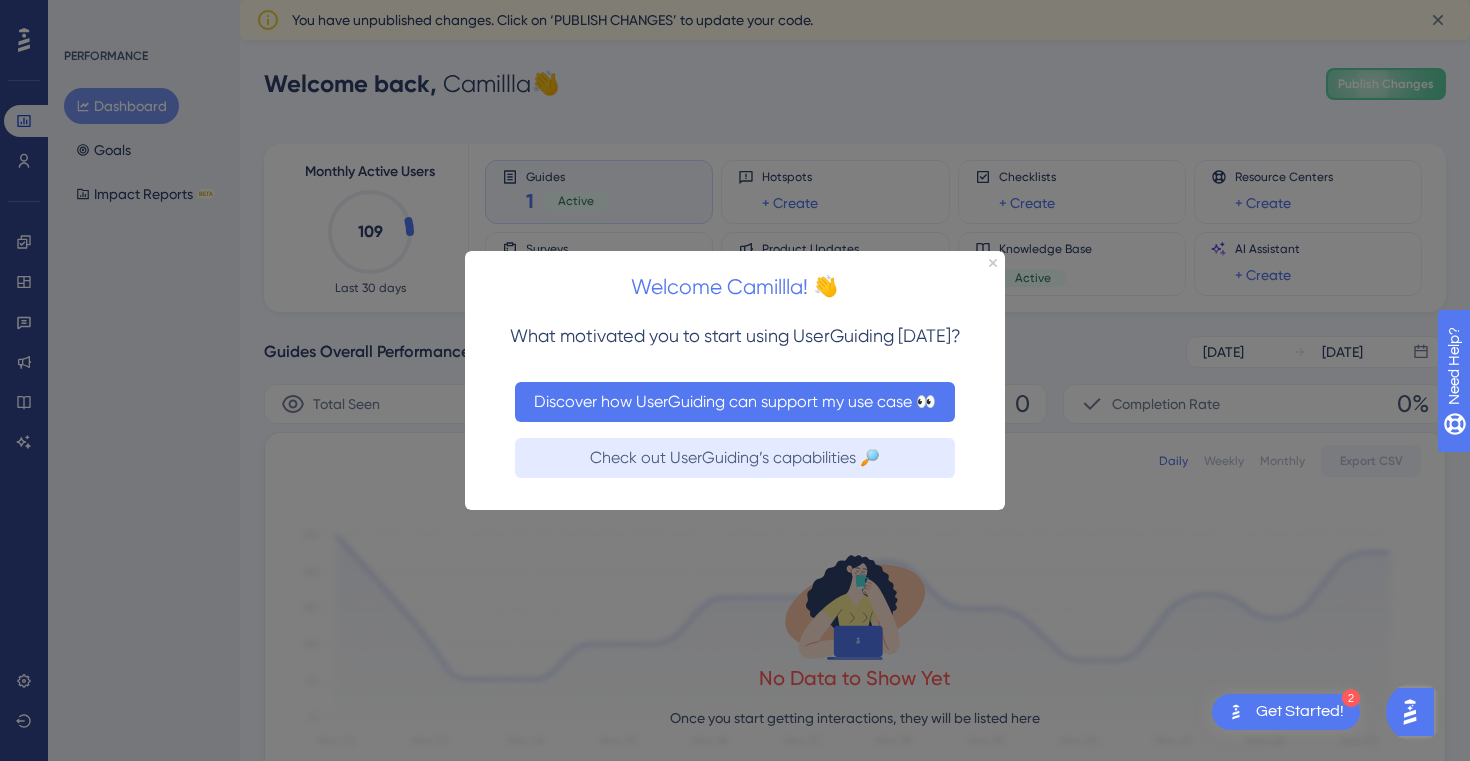 click on "Discover how UserGuiding can support my use case 👀" at bounding box center [735, 401] 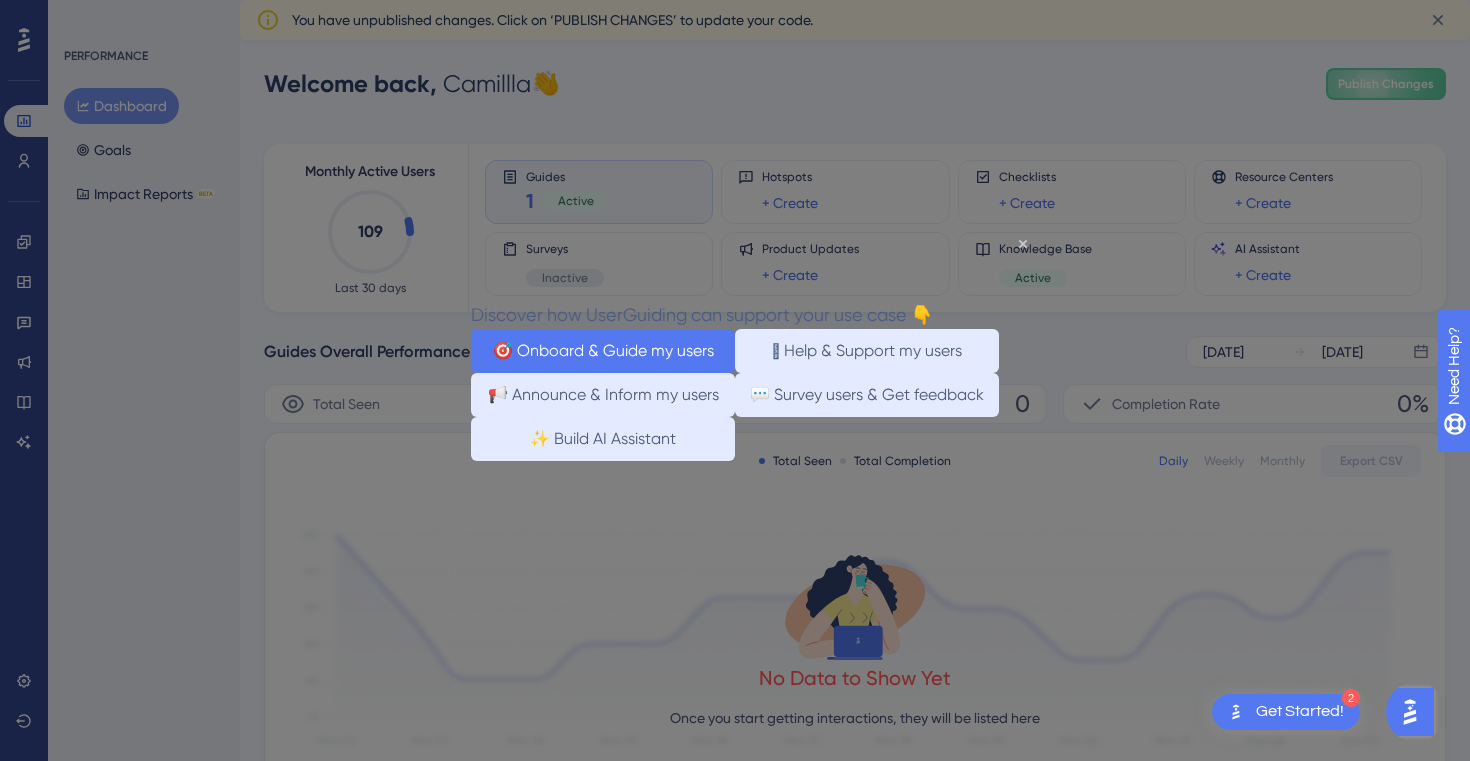 click on "🎯 Onboard & Guide my users" at bounding box center [603, 350] 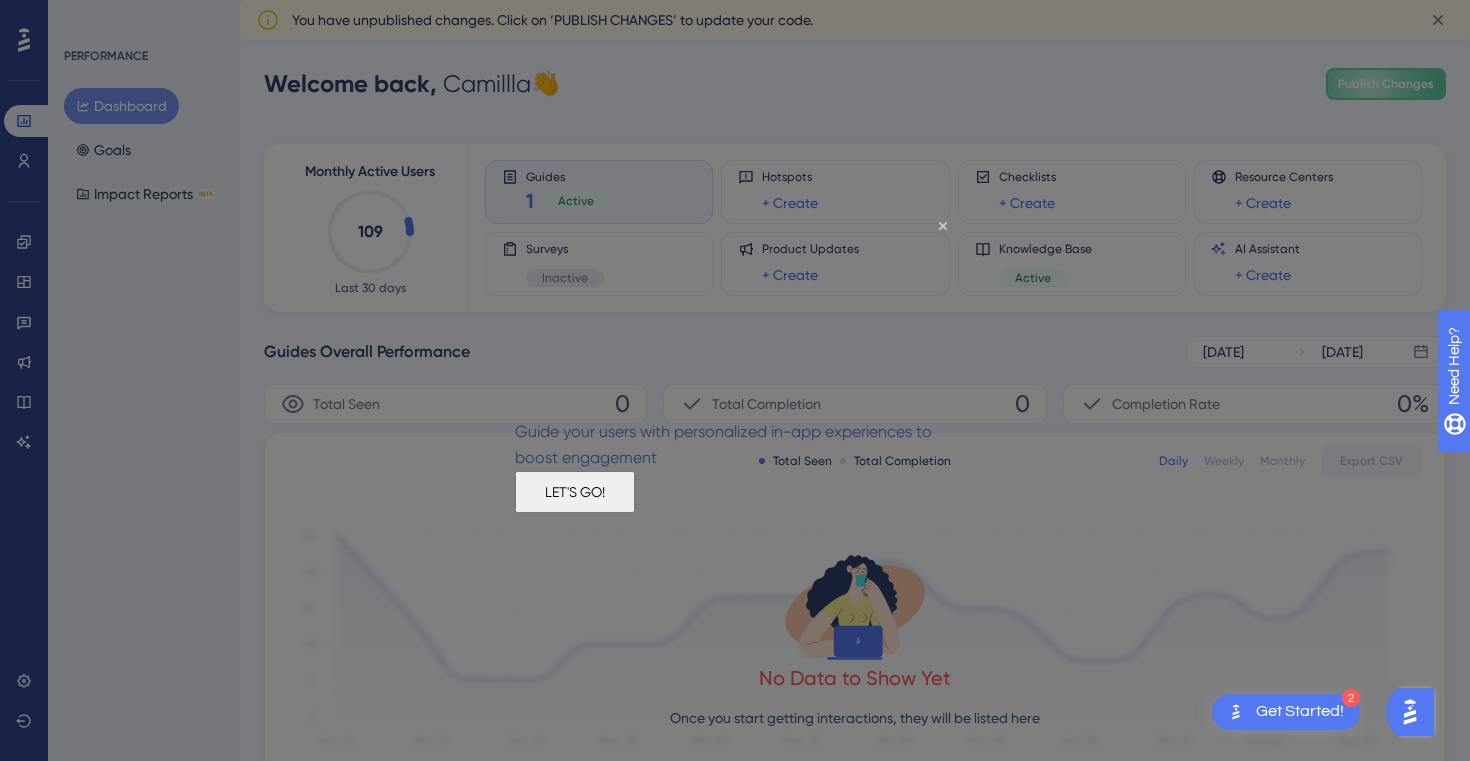 scroll, scrollTop: 0, scrollLeft: 0, axis: both 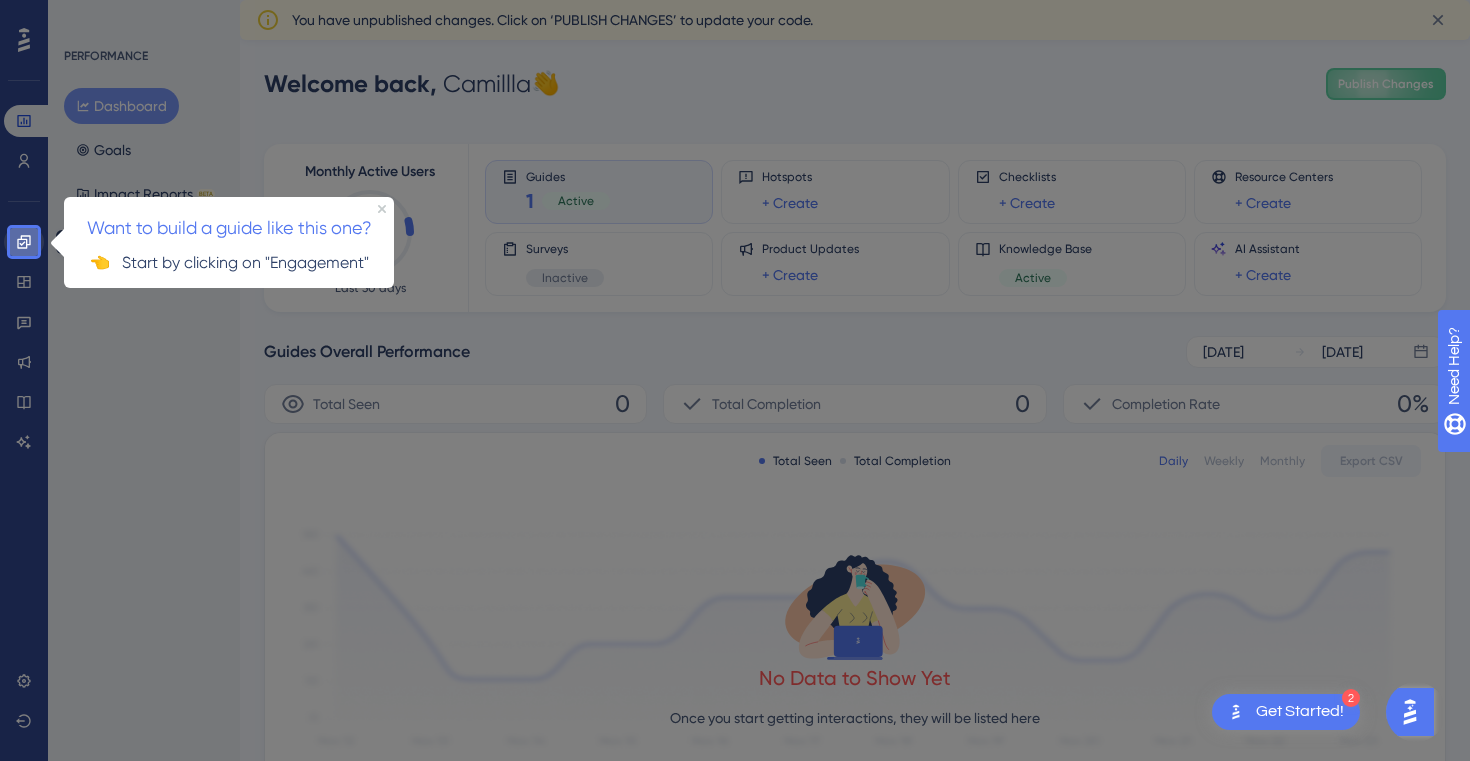 click 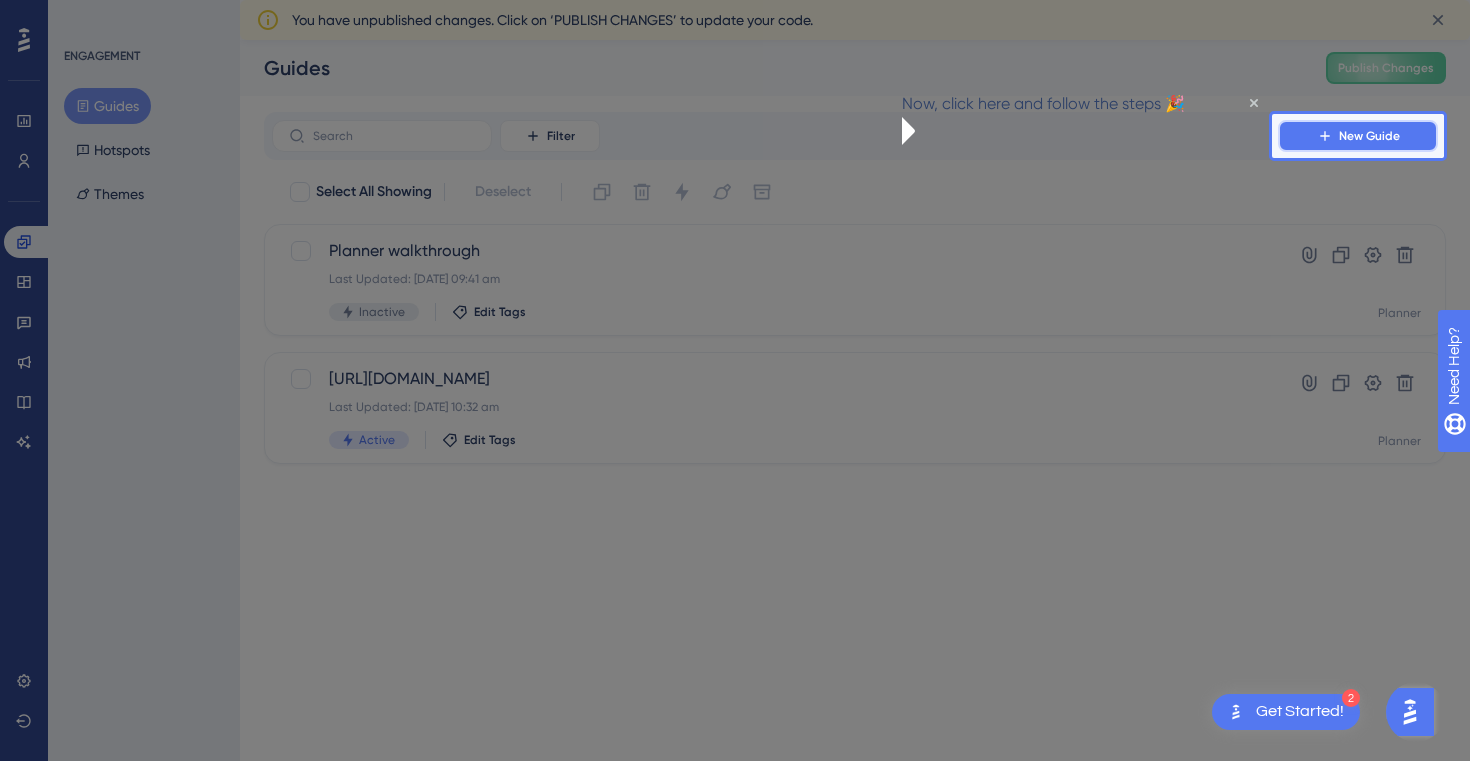 click on "New Guide" at bounding box center [1369, 136] 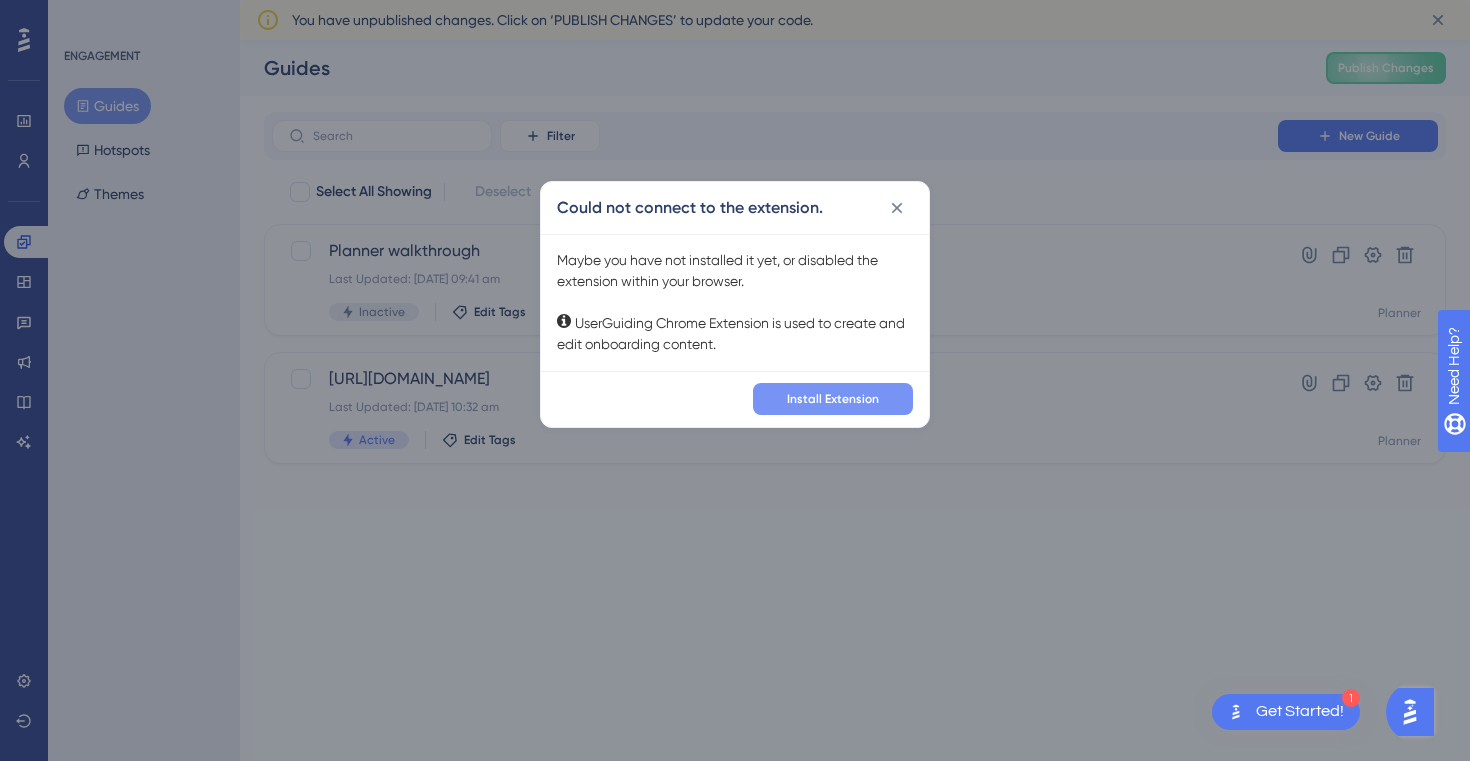 click on "Install Extension" at bounding box center (833, 399) 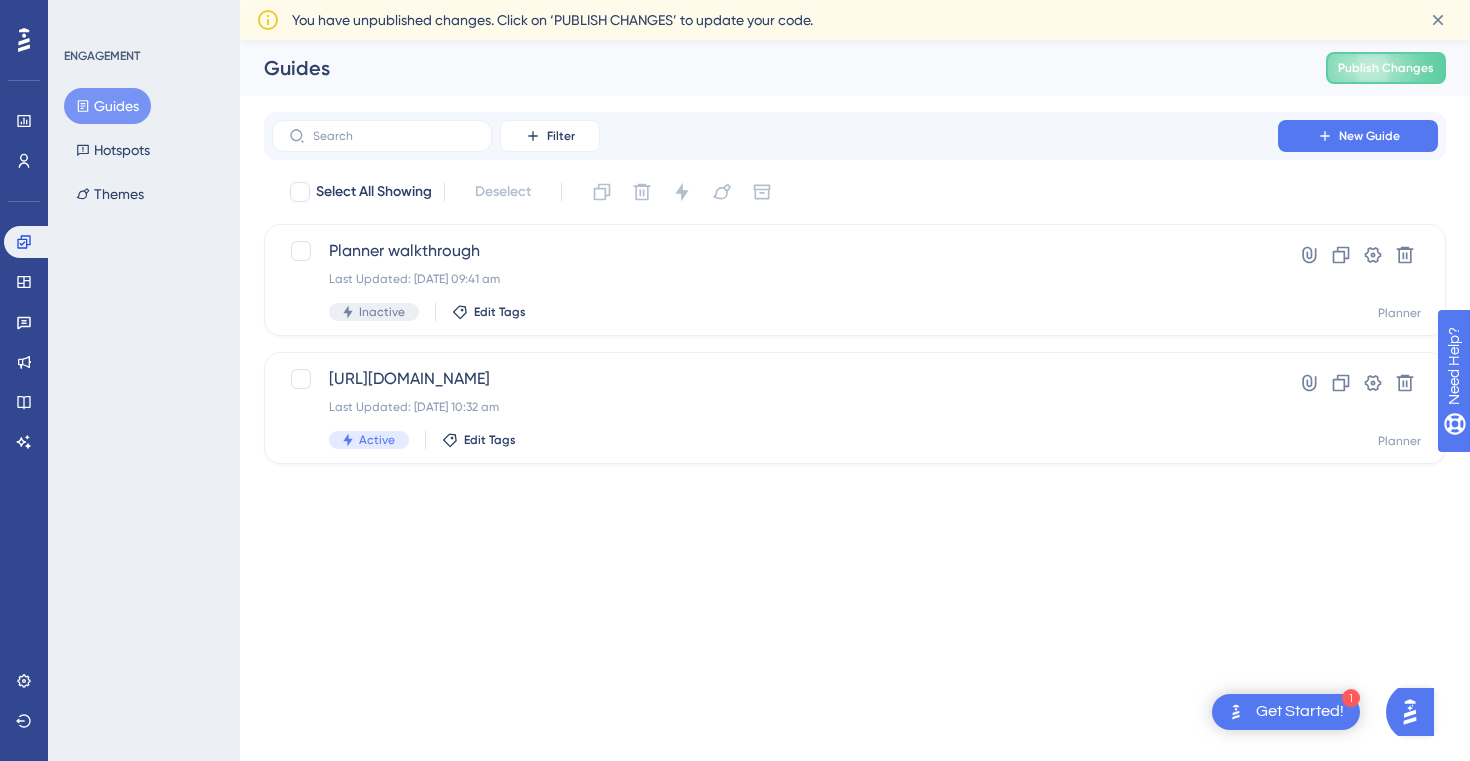 click on "1 Get Started!
Performance Users Engagement Widgets Feedback Product Updates Knowledge Base AI Assistant Settings Logout ENGAGEMENT Guides Hotspots Themes Guides Publish Changes Filter New Guide Select All Showing Deselect Planner walkthrough Last Updated: [DATE] 09:41 am Inactive Edit Tags Hyperlink Clone Settings Delete Planner [URL][DOMAIN_NAME] Last Updated: [DATE] 10:32 am Active Edit Tags Hyperlink Clone Settings Delete Planner You have unpublished changes. Click on ‘PUBLISH CHANGES’ to update your code." at bounding box center (735, 0) 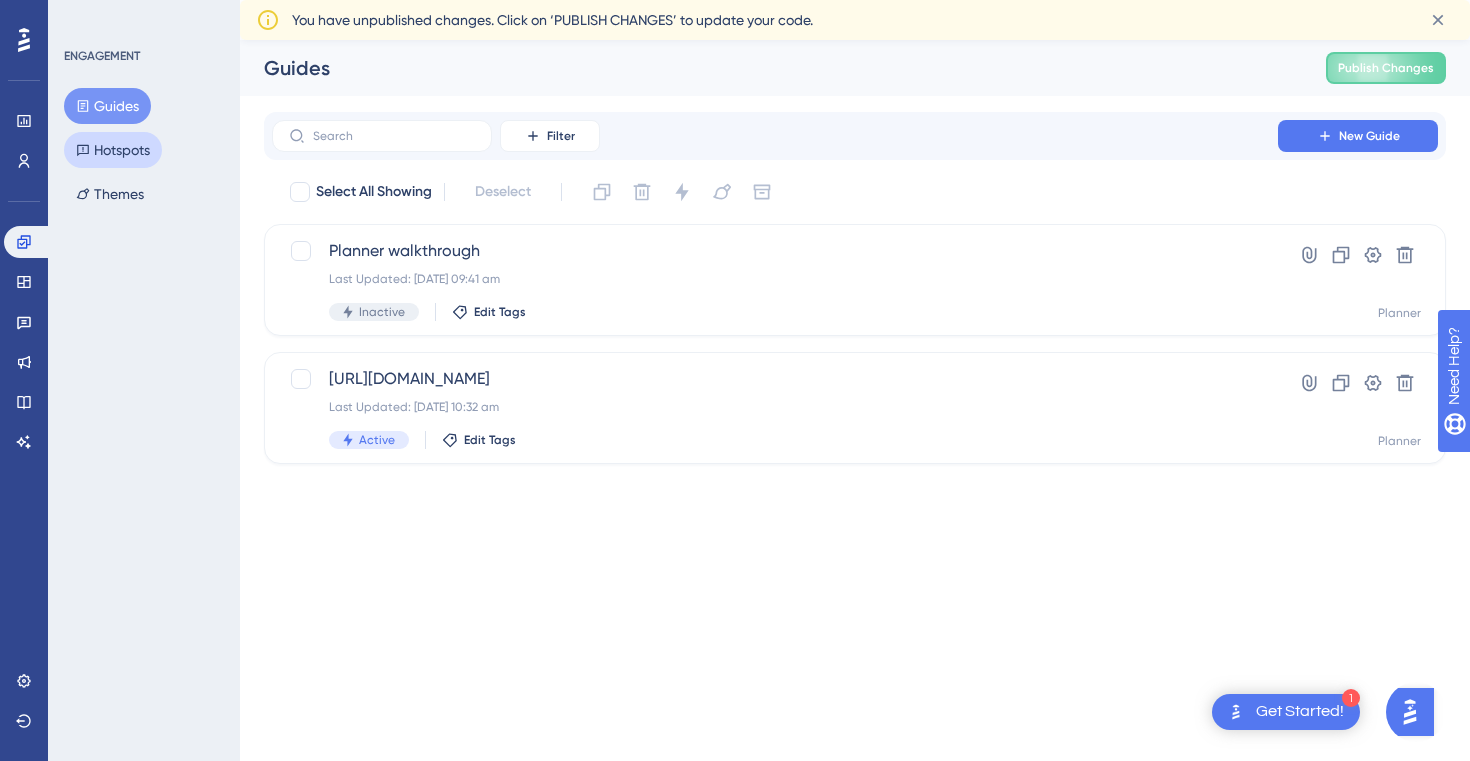 click on "1 Get Started!
Performance Users Engagement Widgets Feedback Product Updates Knowledge Base AI Assistant Settings Logout ENGAGEMENT Guides Hotspots Themes Guides Publish Changes Filter New Guide Select All Showing Deselect Planner walkthrough Last Updated: [DATE] 09:41 am Inactive Edit Tags Hyperlink Clone Settings Delete Planner [URL][DOMAIN_NAME] Last Updated: [DATE] 10:32 am Active Edit Tags Hyperlink Clone Settings Delete Planner You have unpublished changes. Click on ‘PUBLISH CHANGES’ to update your code." at bounding box center (735, 0) 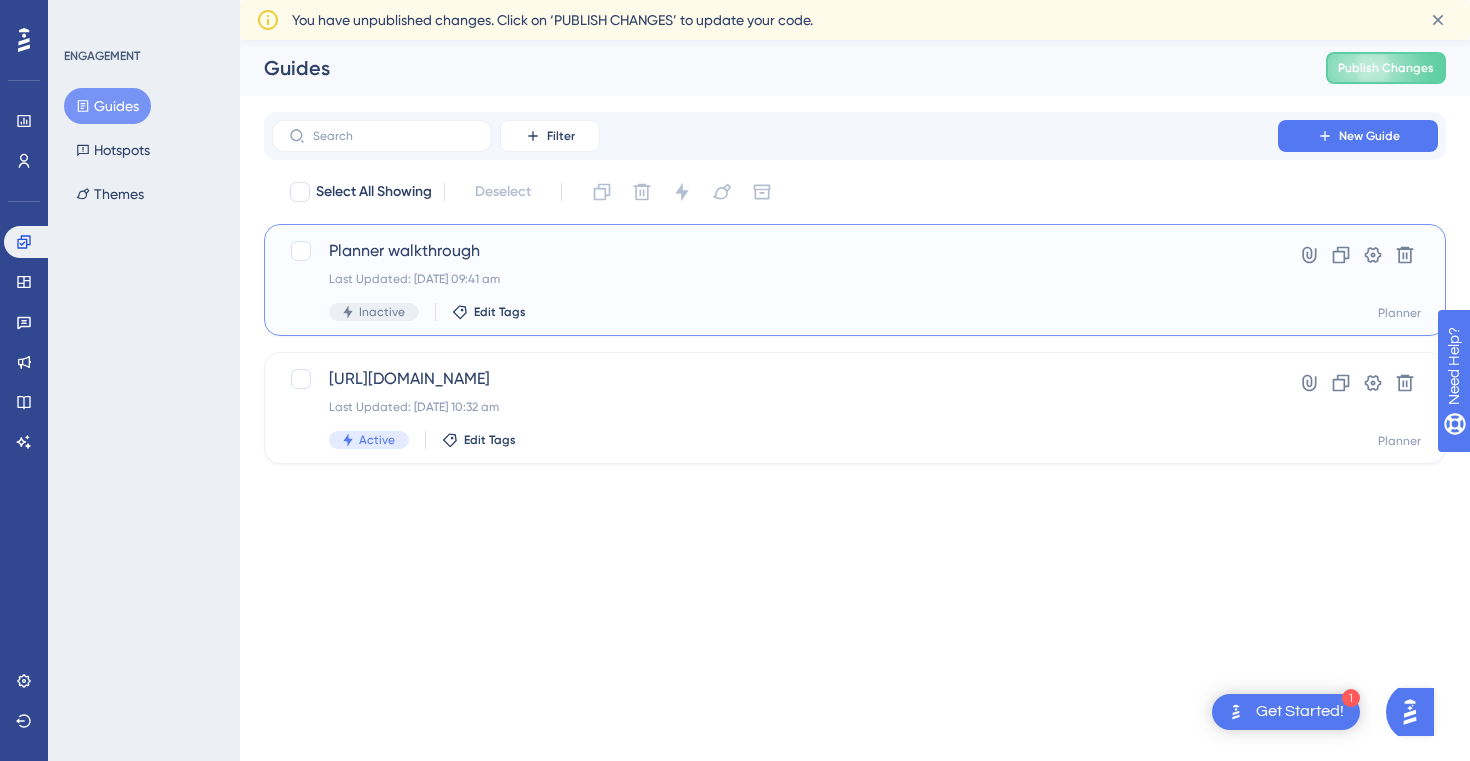 click on "Planner walkthrough" at bounding box center (775, 251) 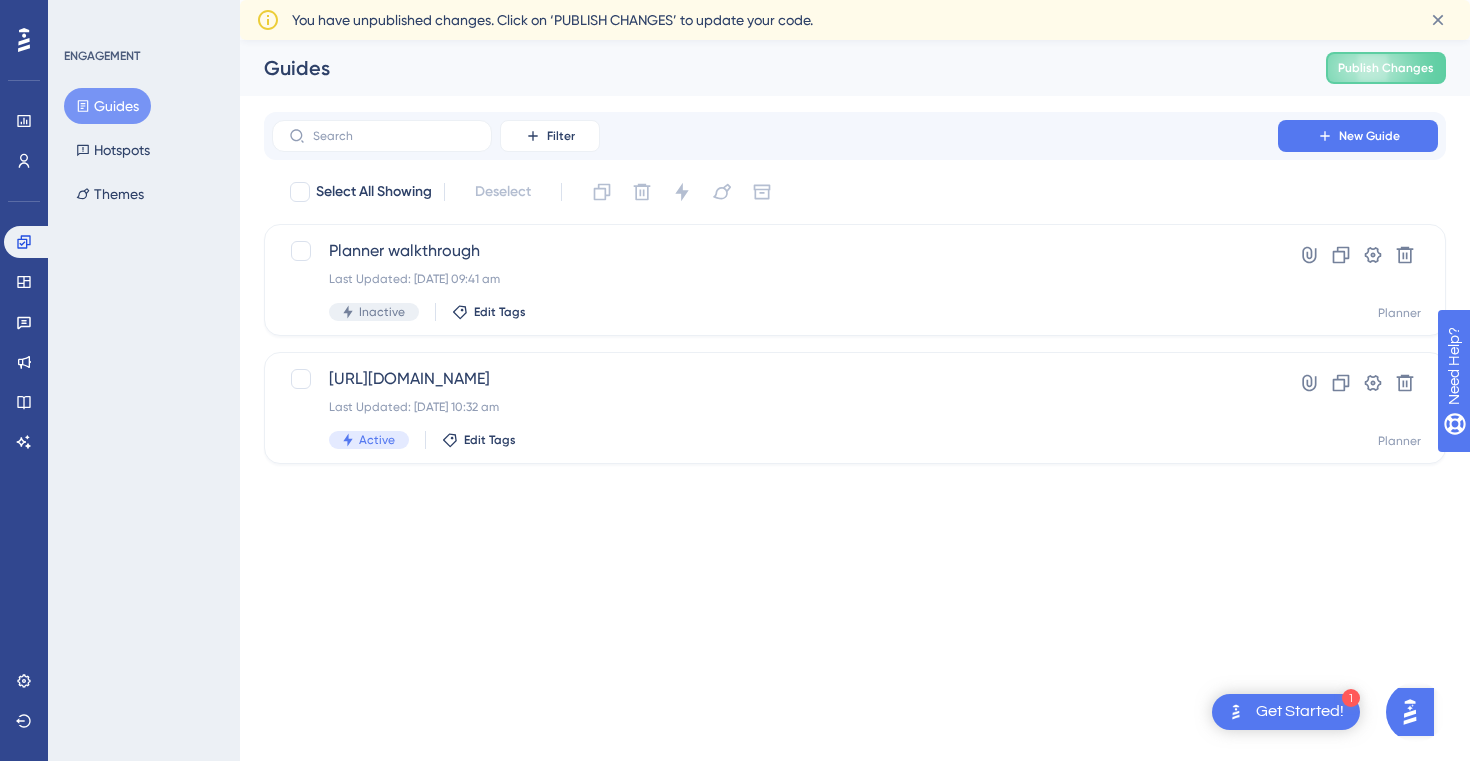 click on "ENGAGEMENT Guides Hotspots Themes" at bounding box center (144, 380) 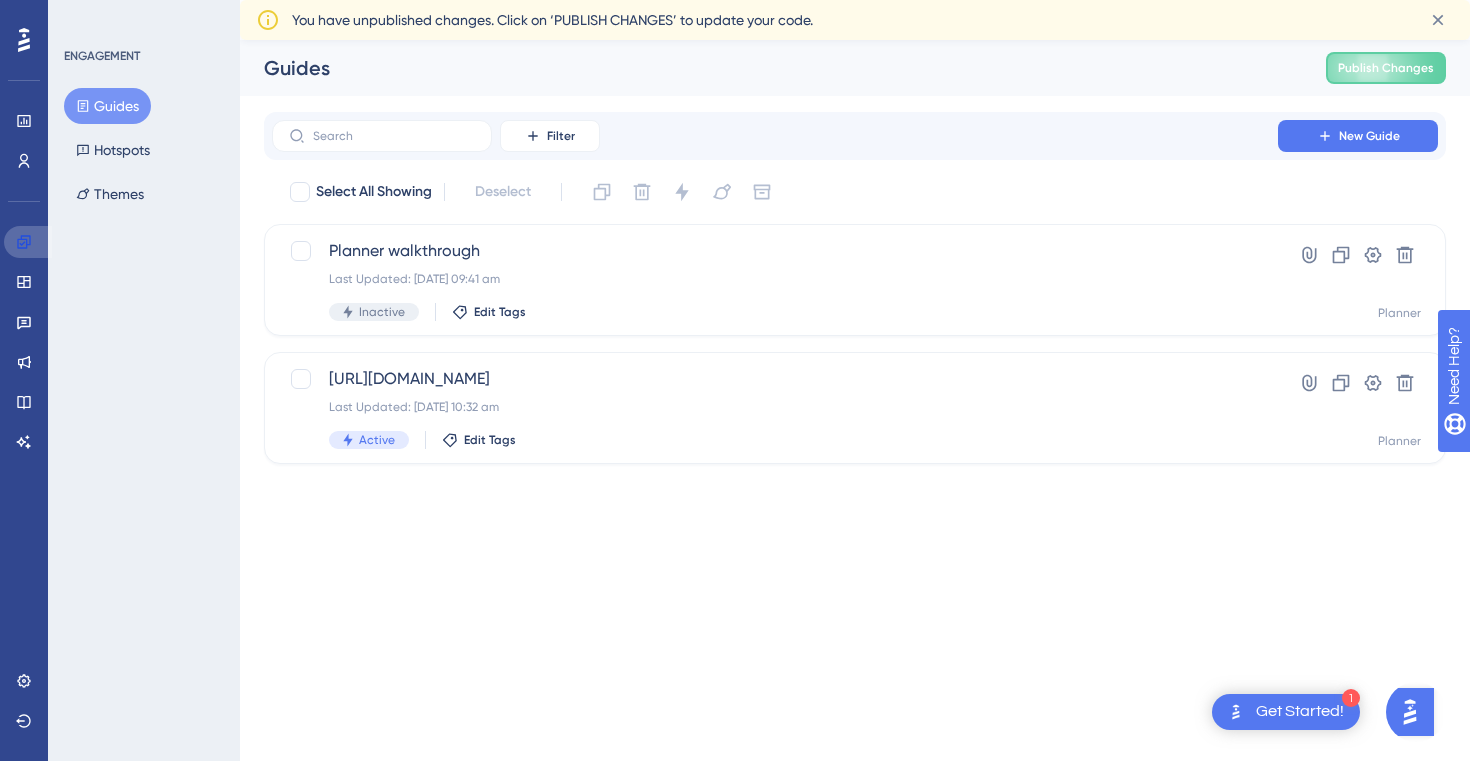 click 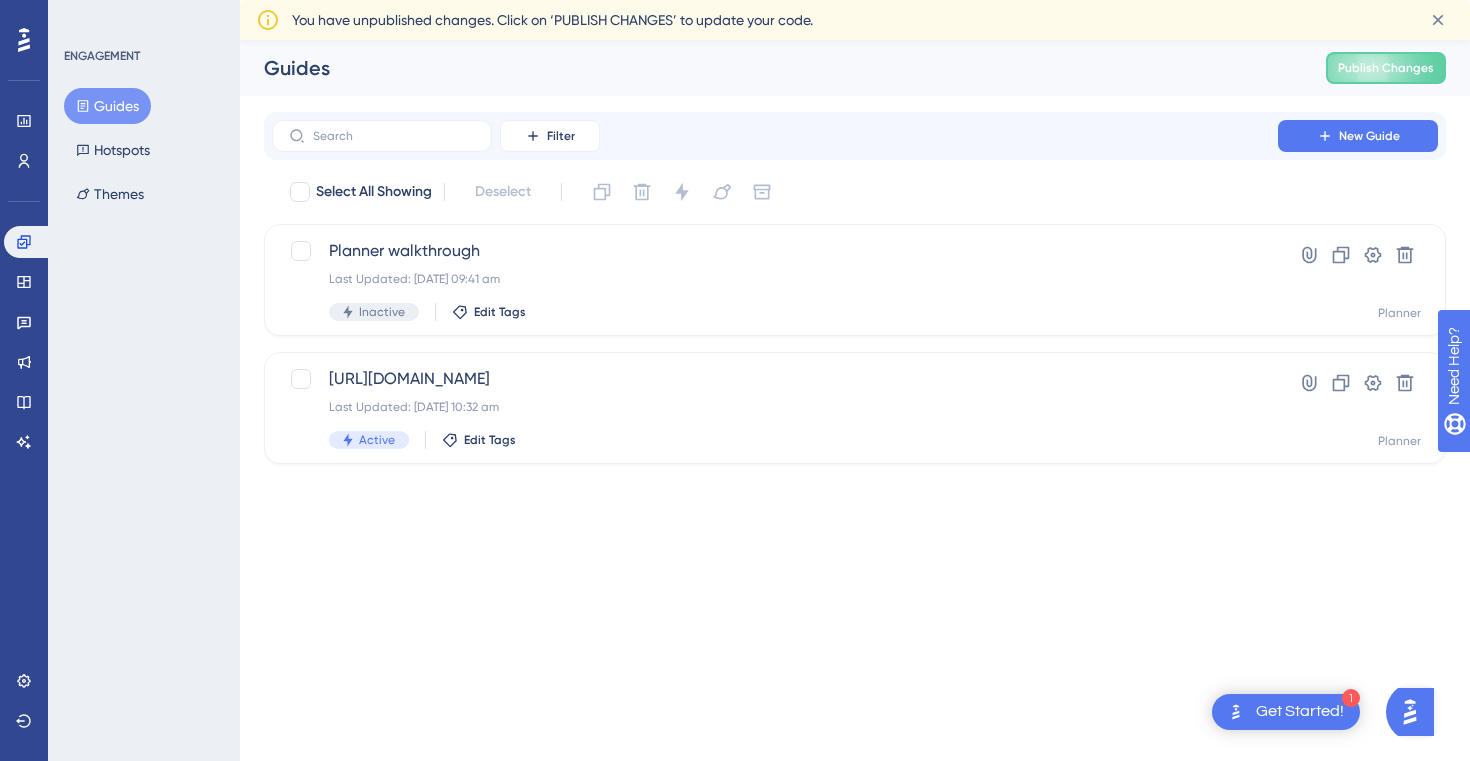click 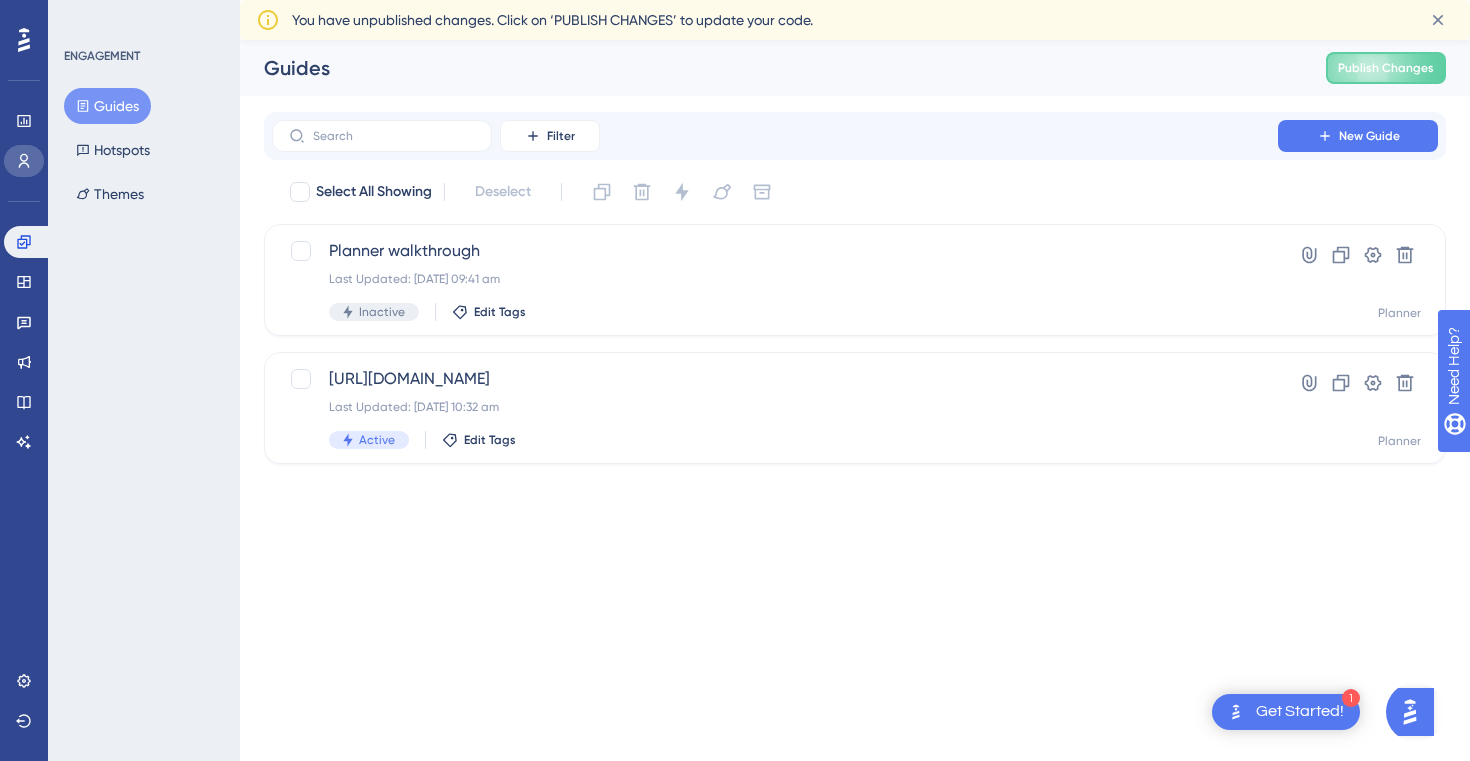 click 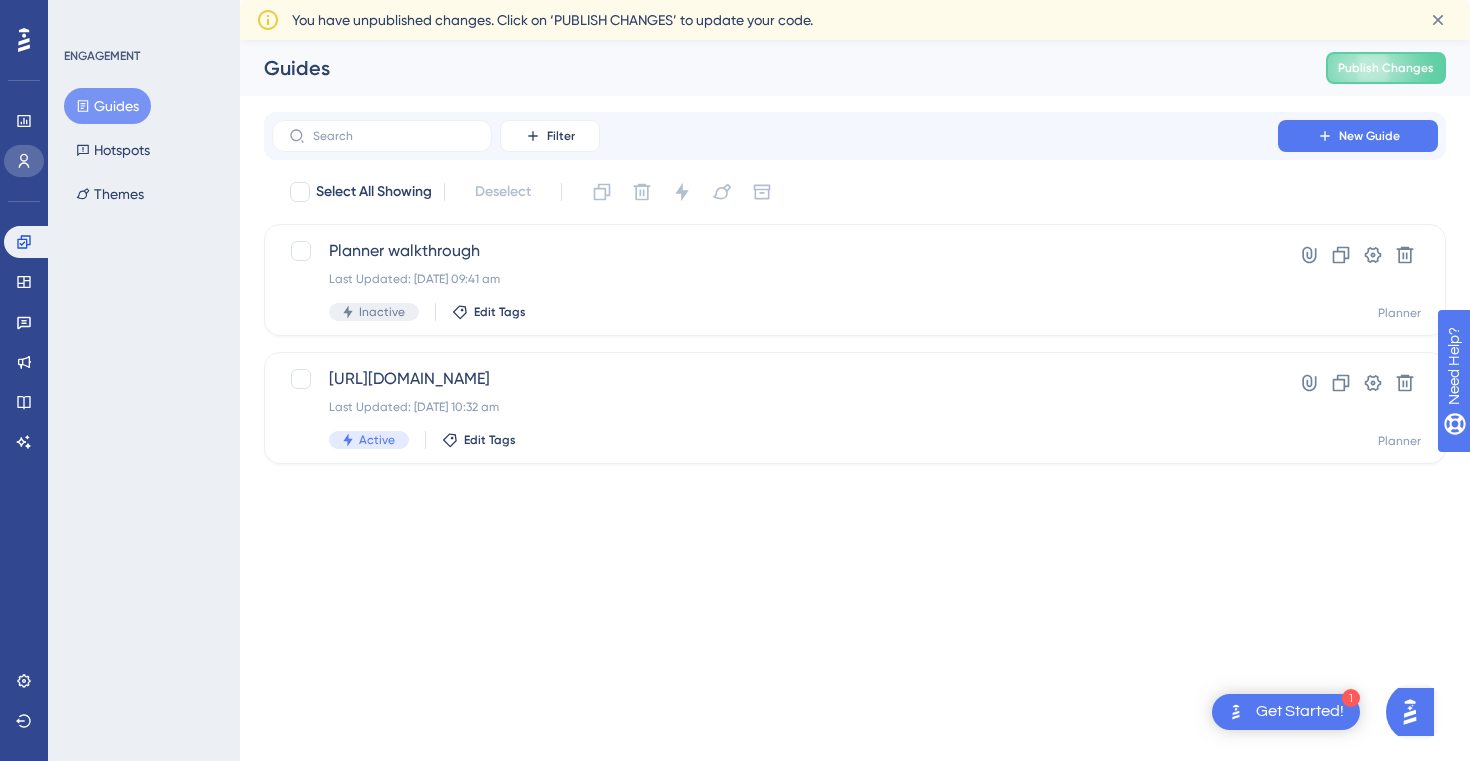 click at bounding box center (24, 161) 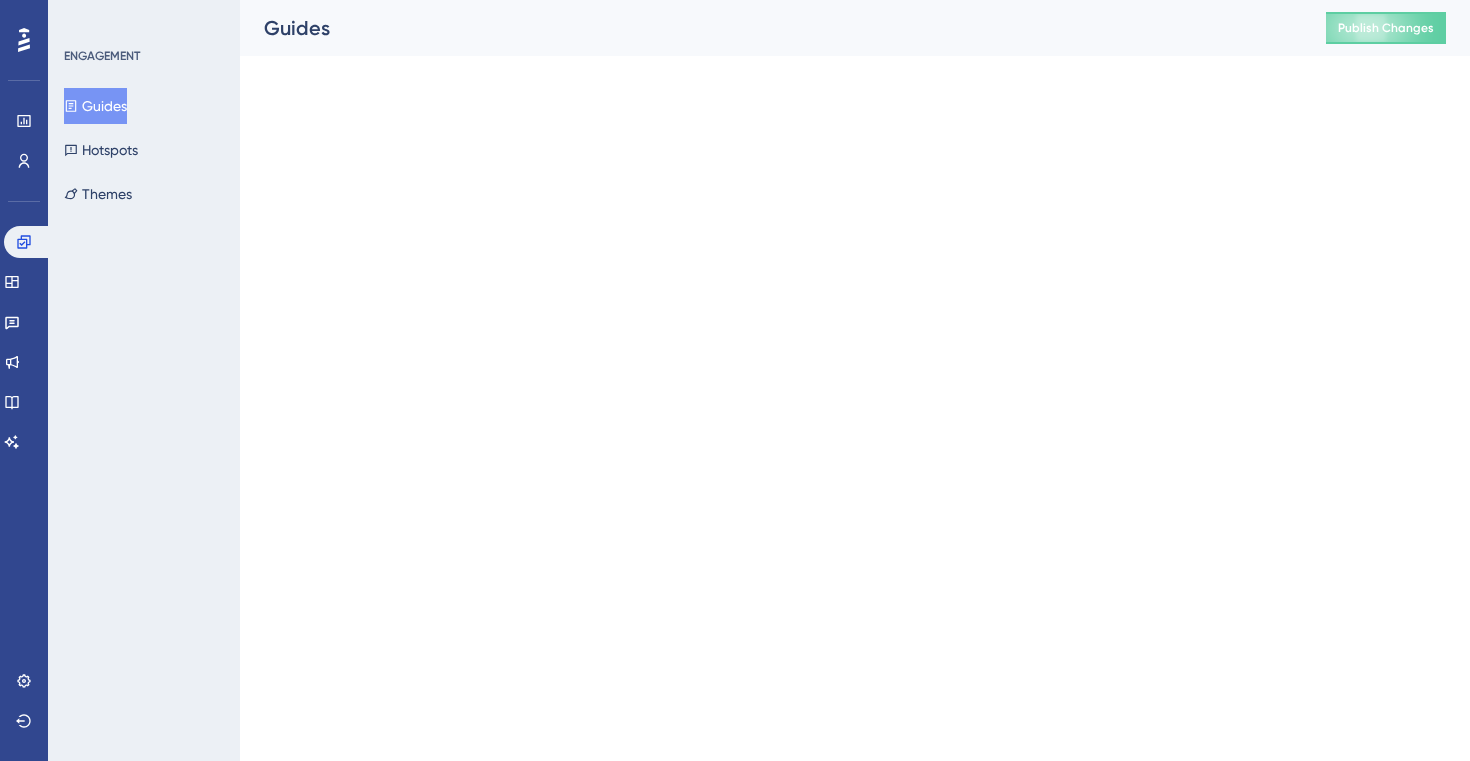 scroll, scrollTop: 0, scrollLeft: 0, axis: both 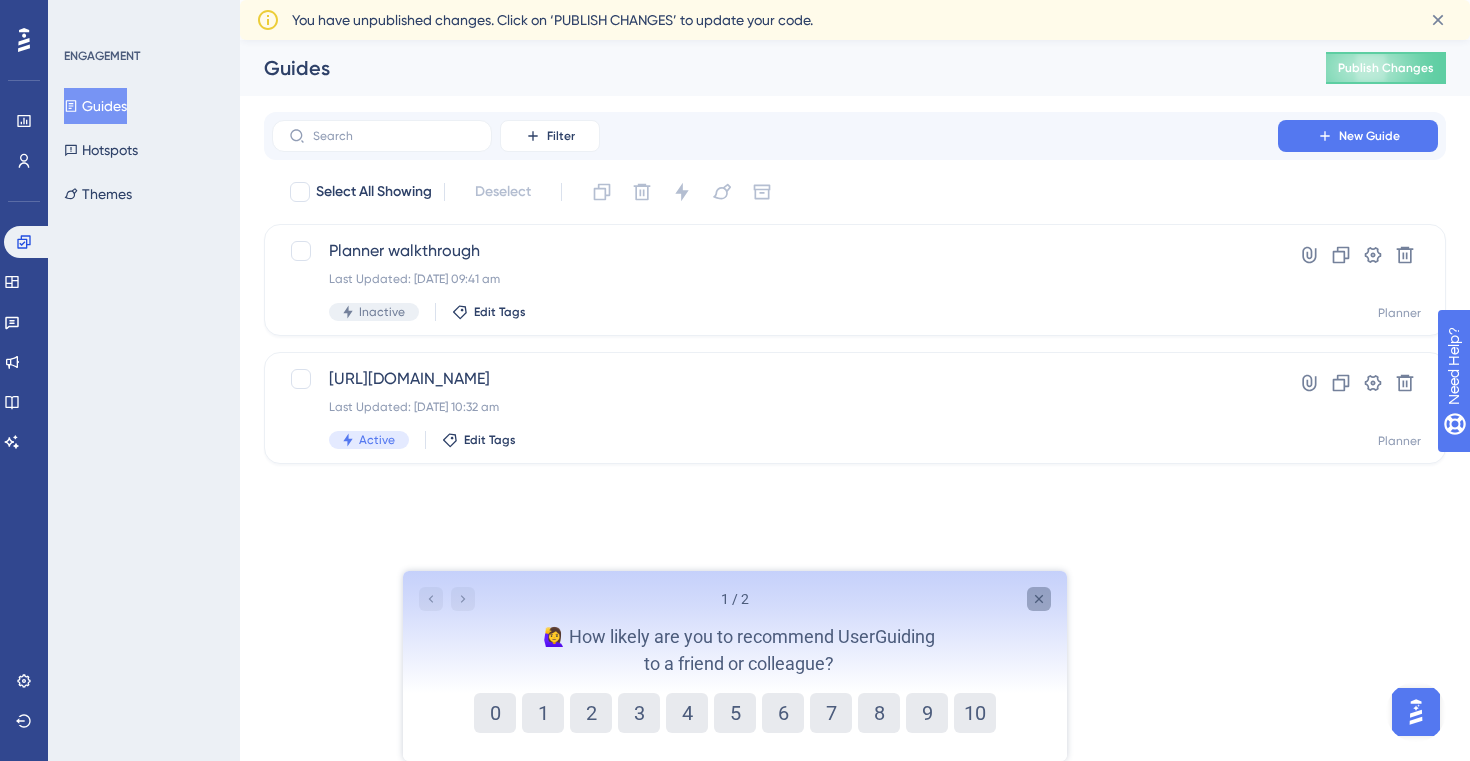 click 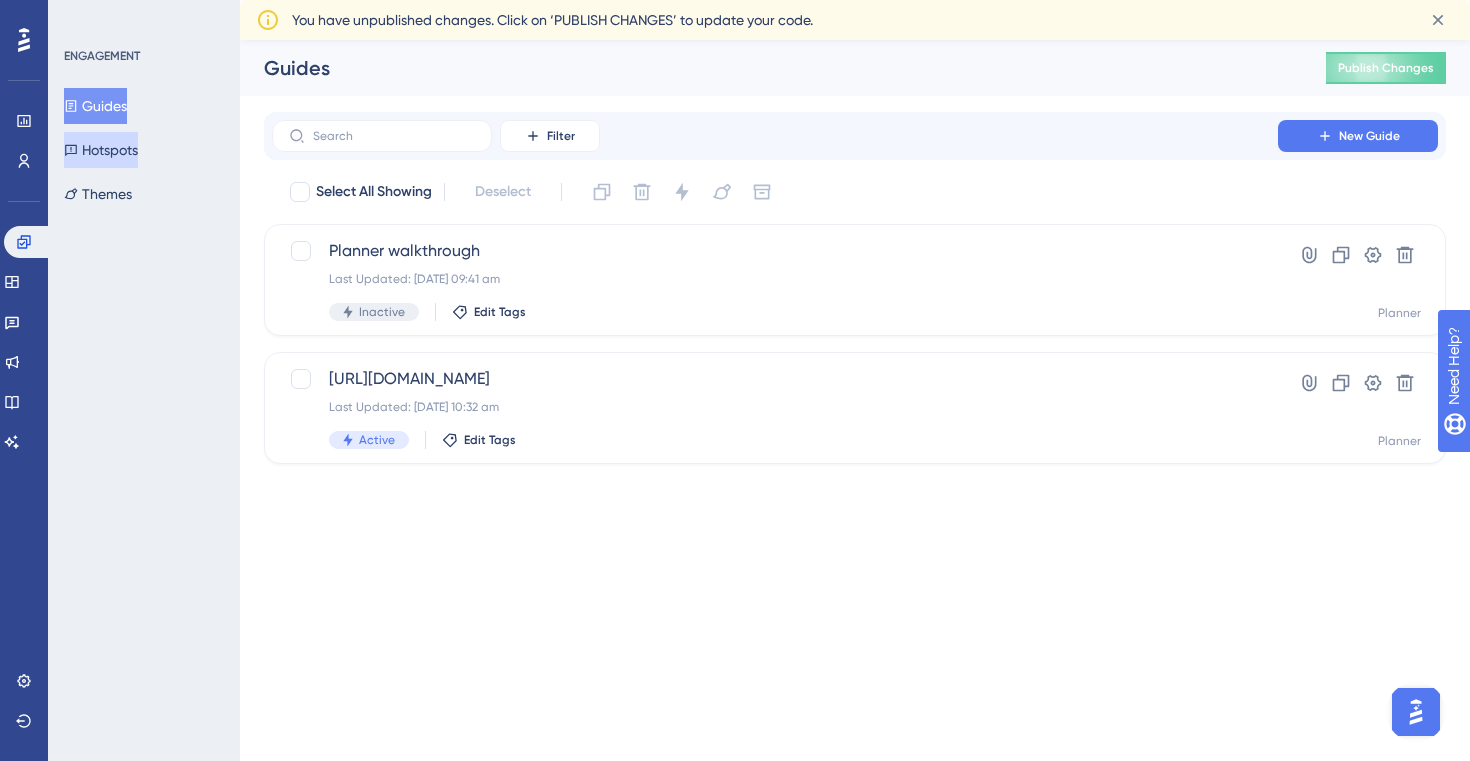 click on "Hotspots" at bounding box center (101, 150) 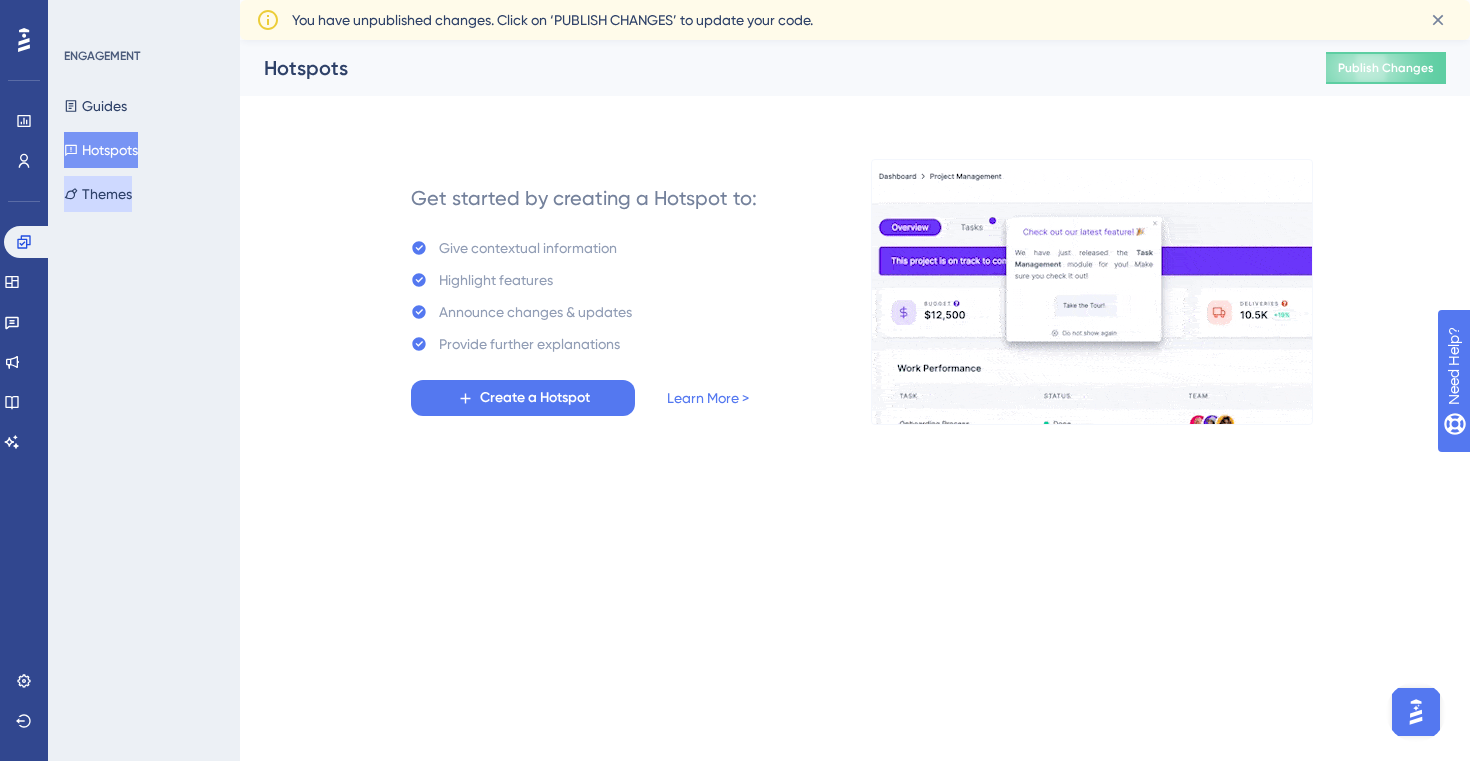 click on "Themes" at bounding box center [98, 194] 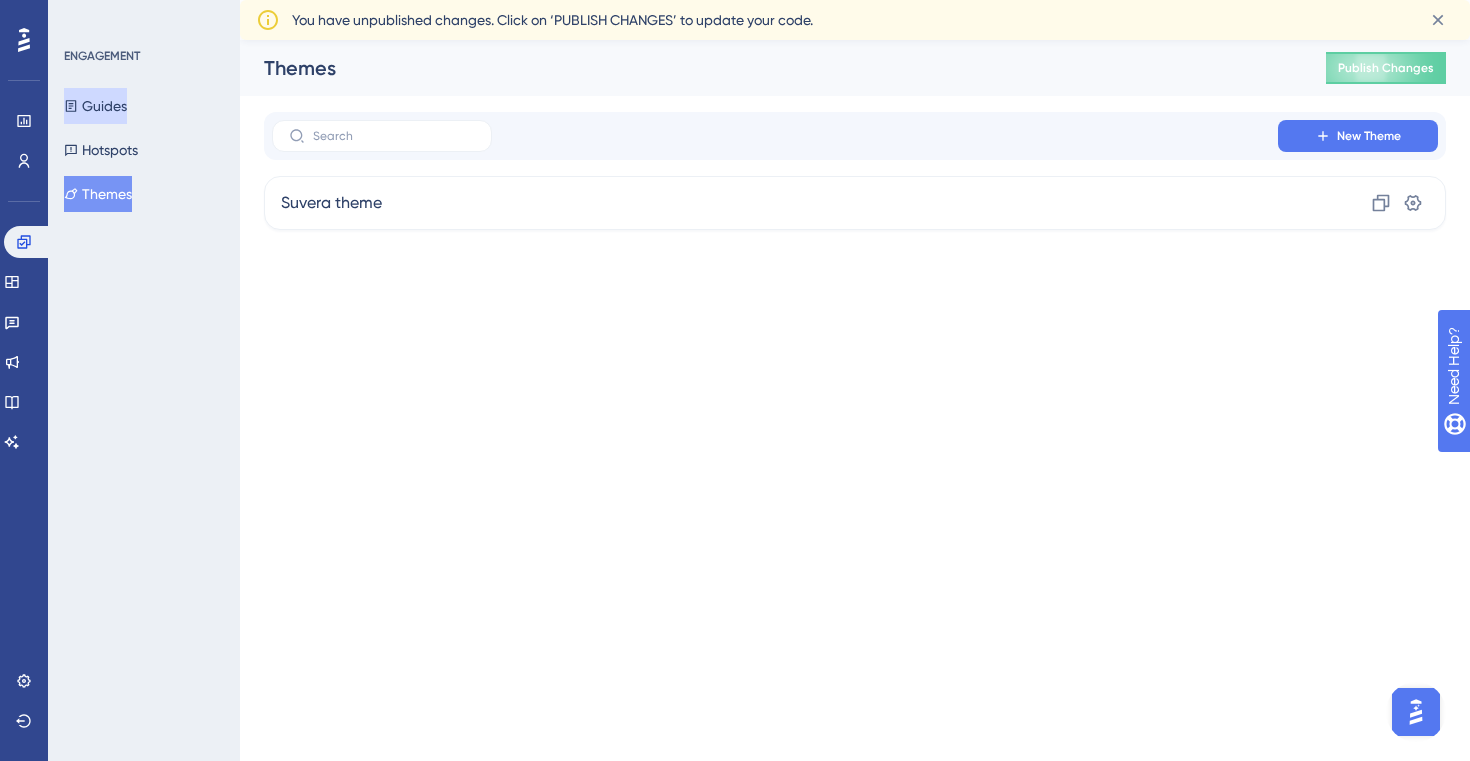 click on "Guides" at bounding box center (95, 106) 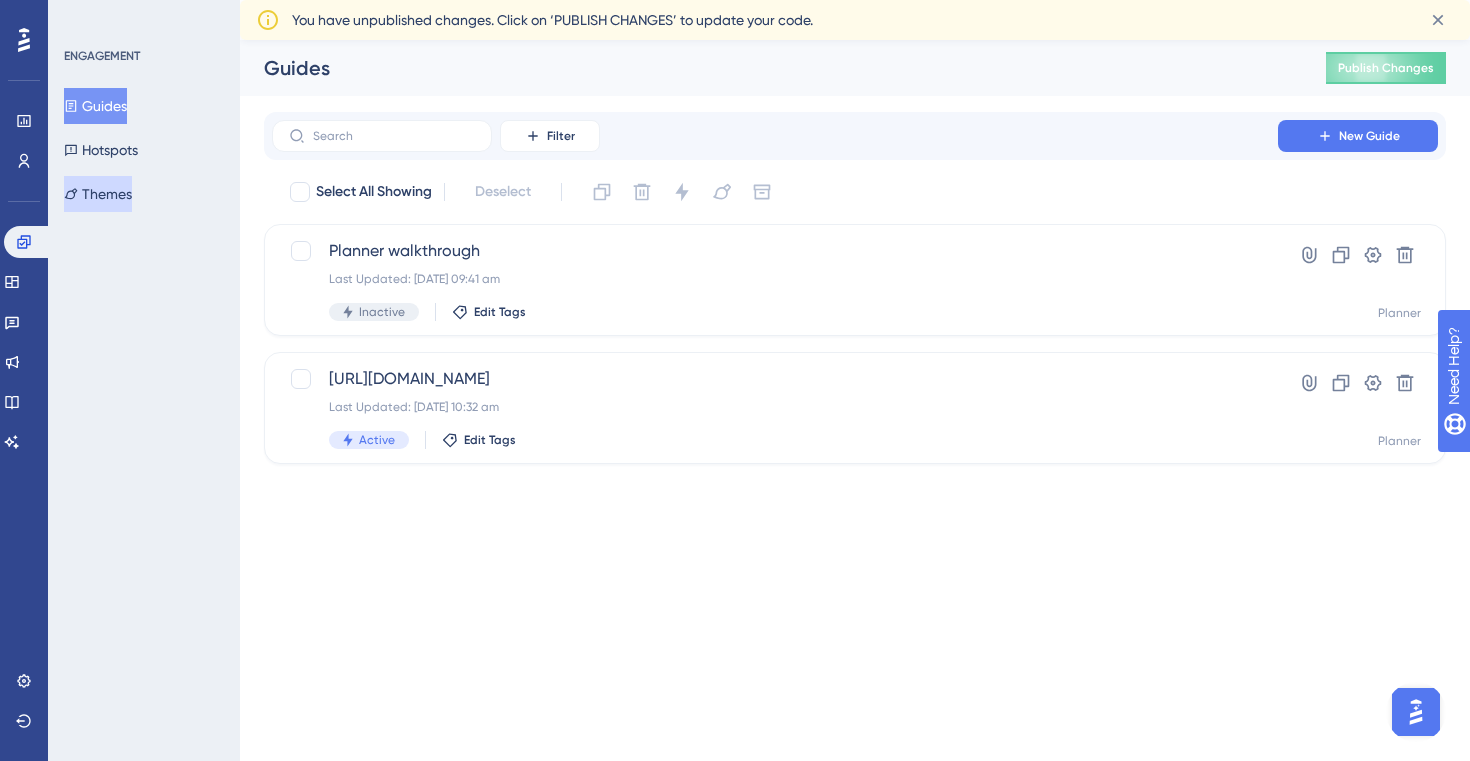 click on "Themes" at bounding box center (98, 194) 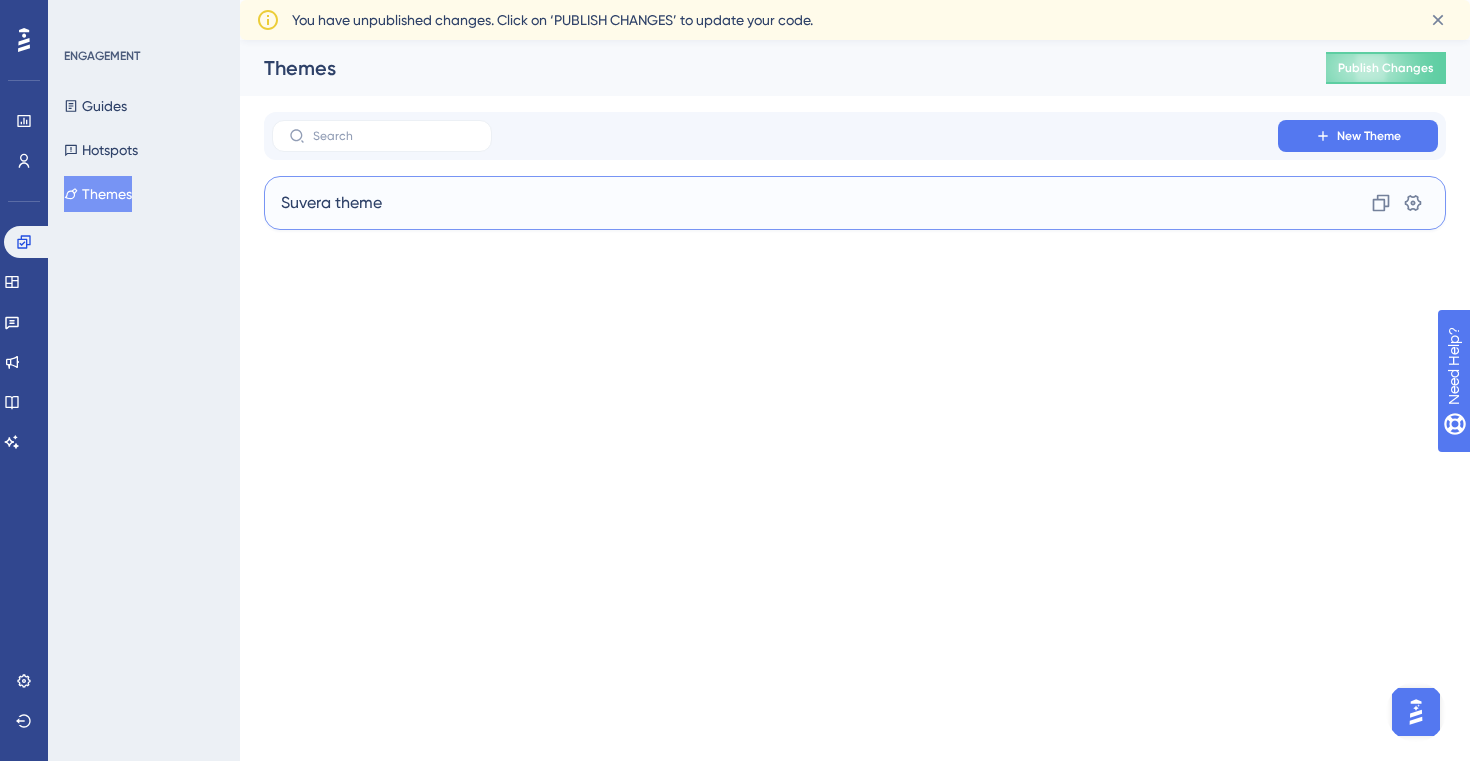 click on "Suvera theme Clone Settings" at bounding box center (855, 203) 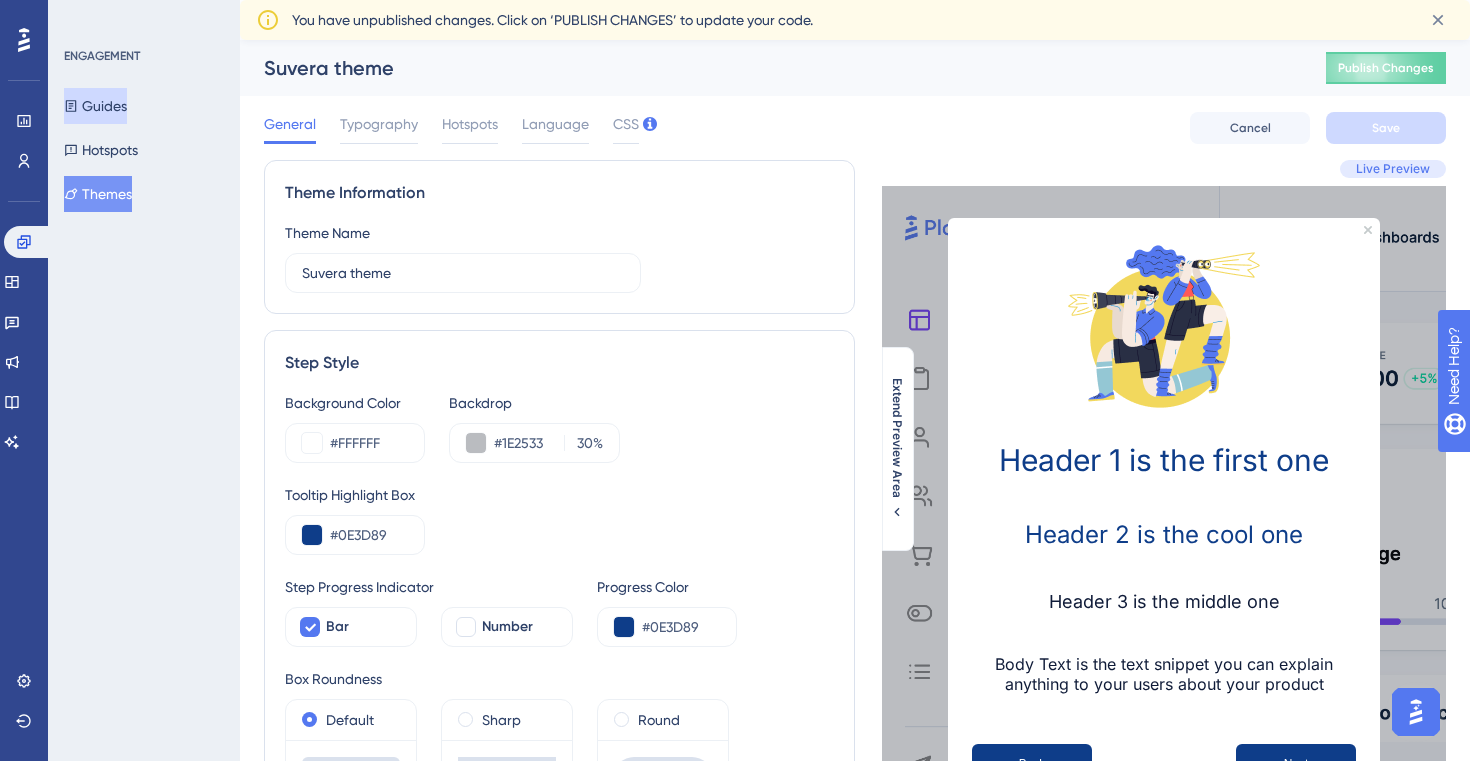 click on "Guides" at bounding box center [95, 106] 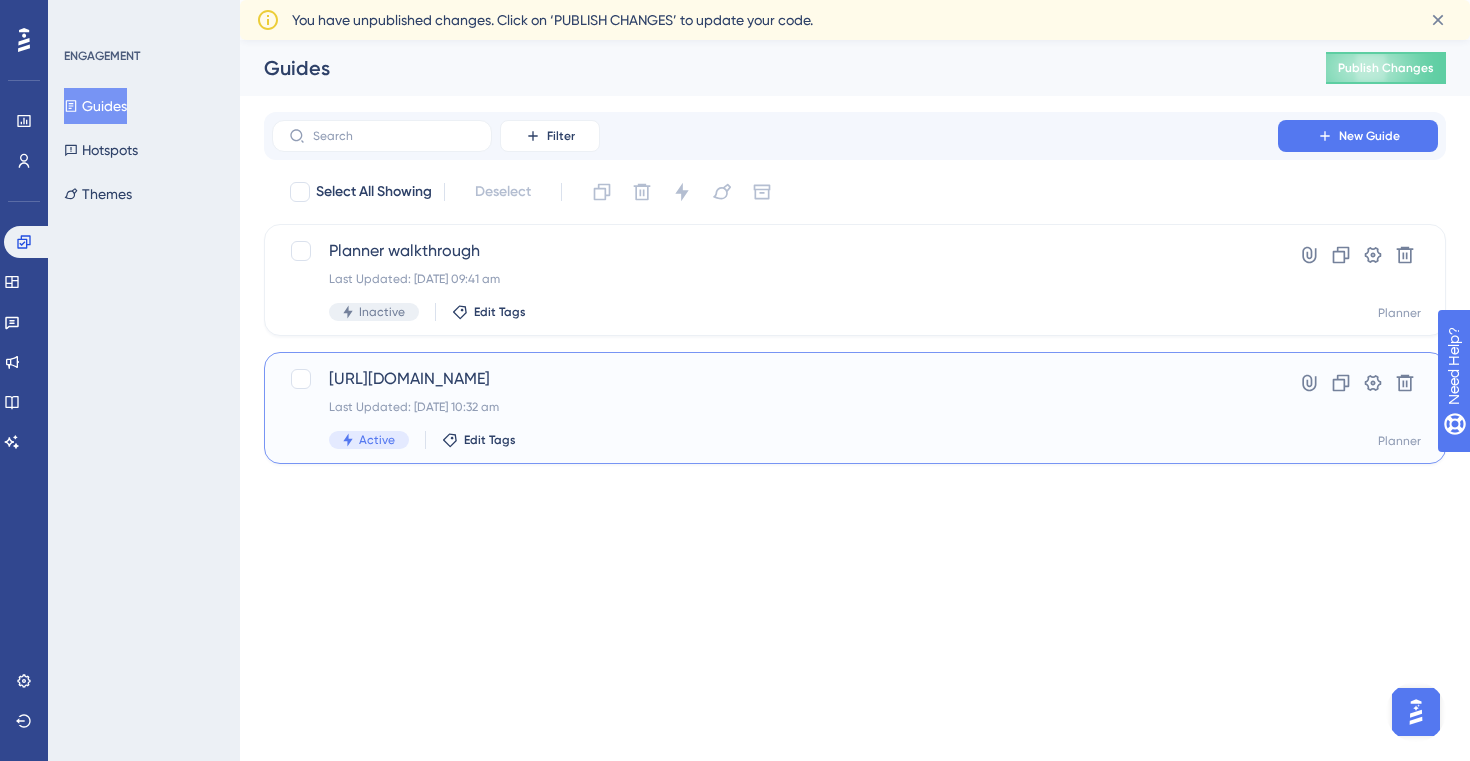 click on "[URL][DOMAIN_NAME]" at bounding box center (775, 379) 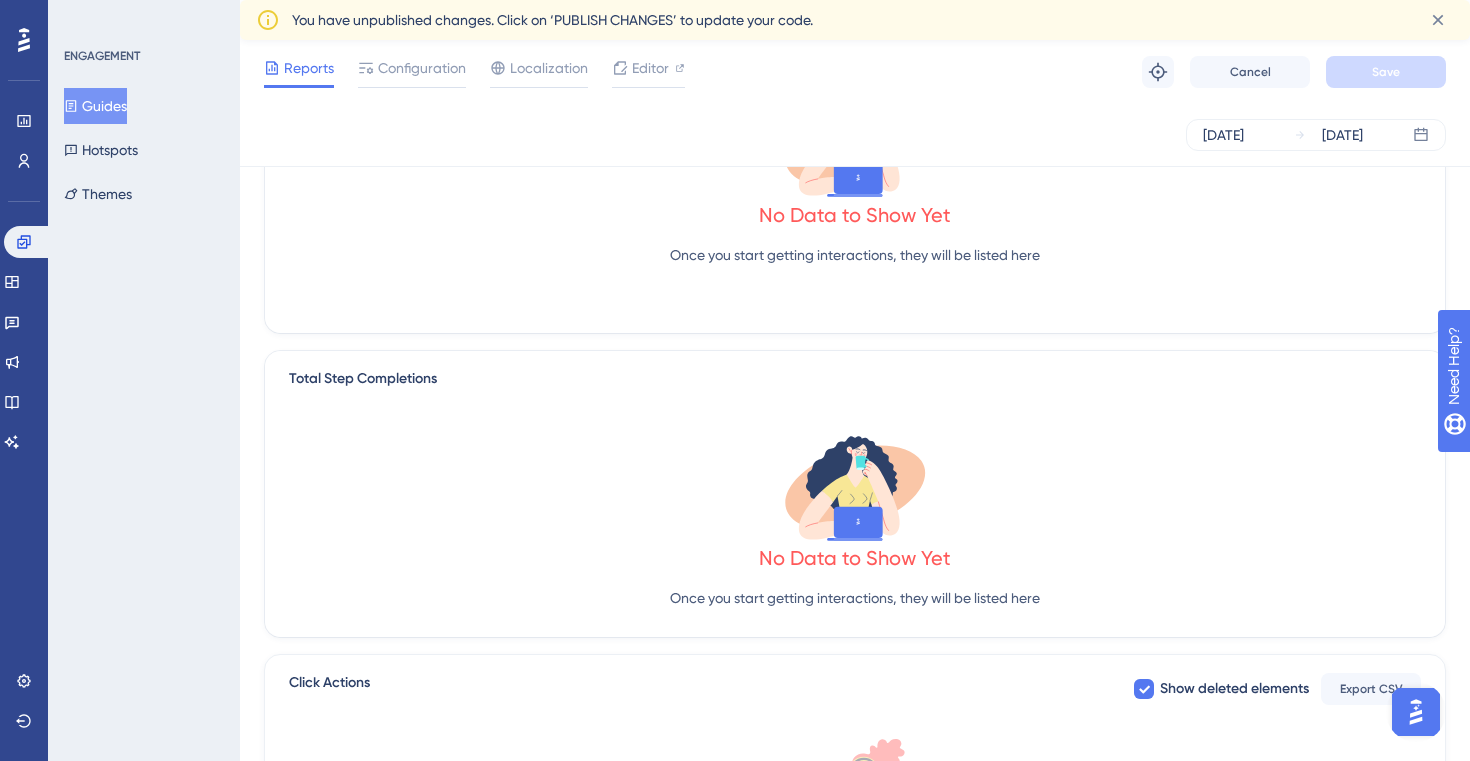 scroll, scrollTop: 0, scrollLeft: 0, axis: both 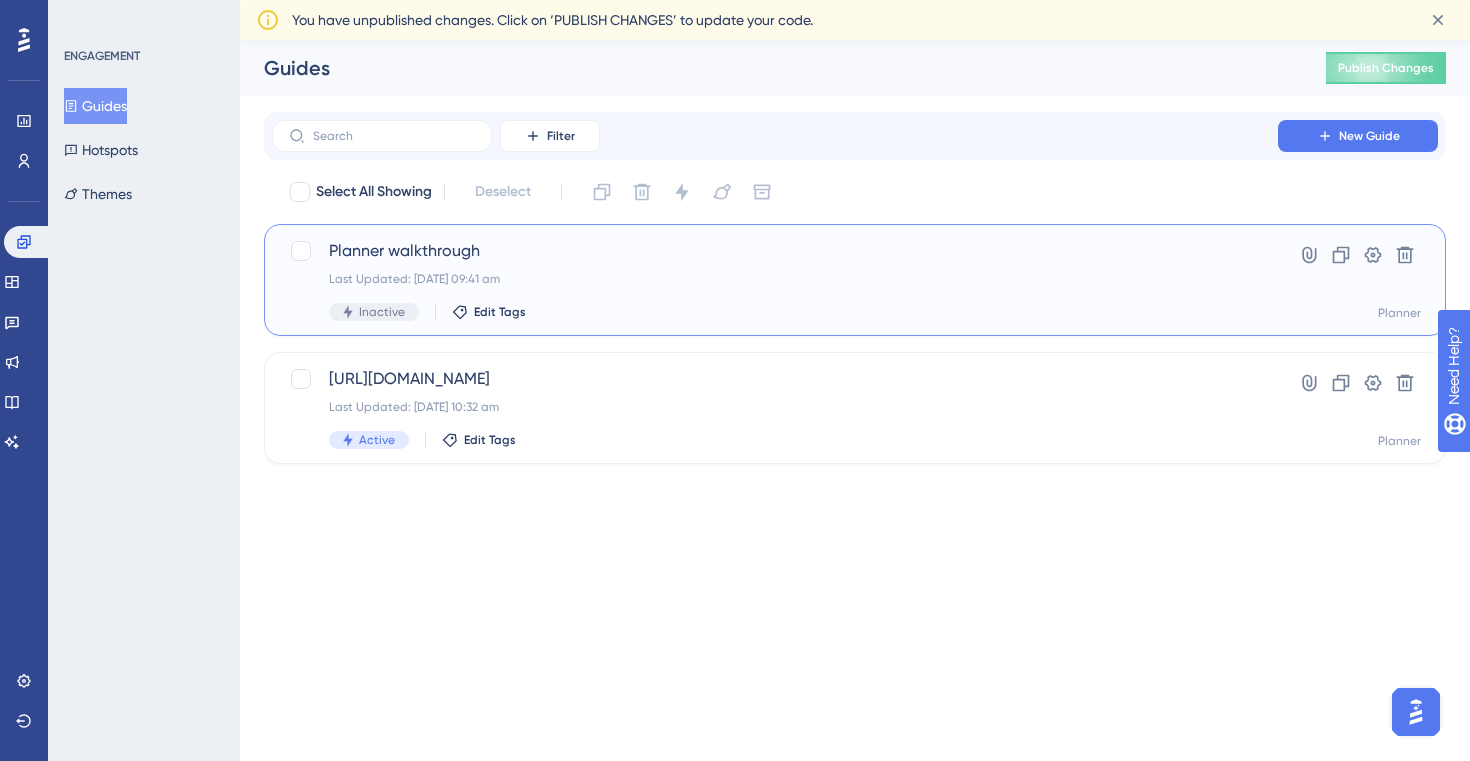 click on "Last Updated: [DATE] 09:41 am" at bounding box center (775, 279) 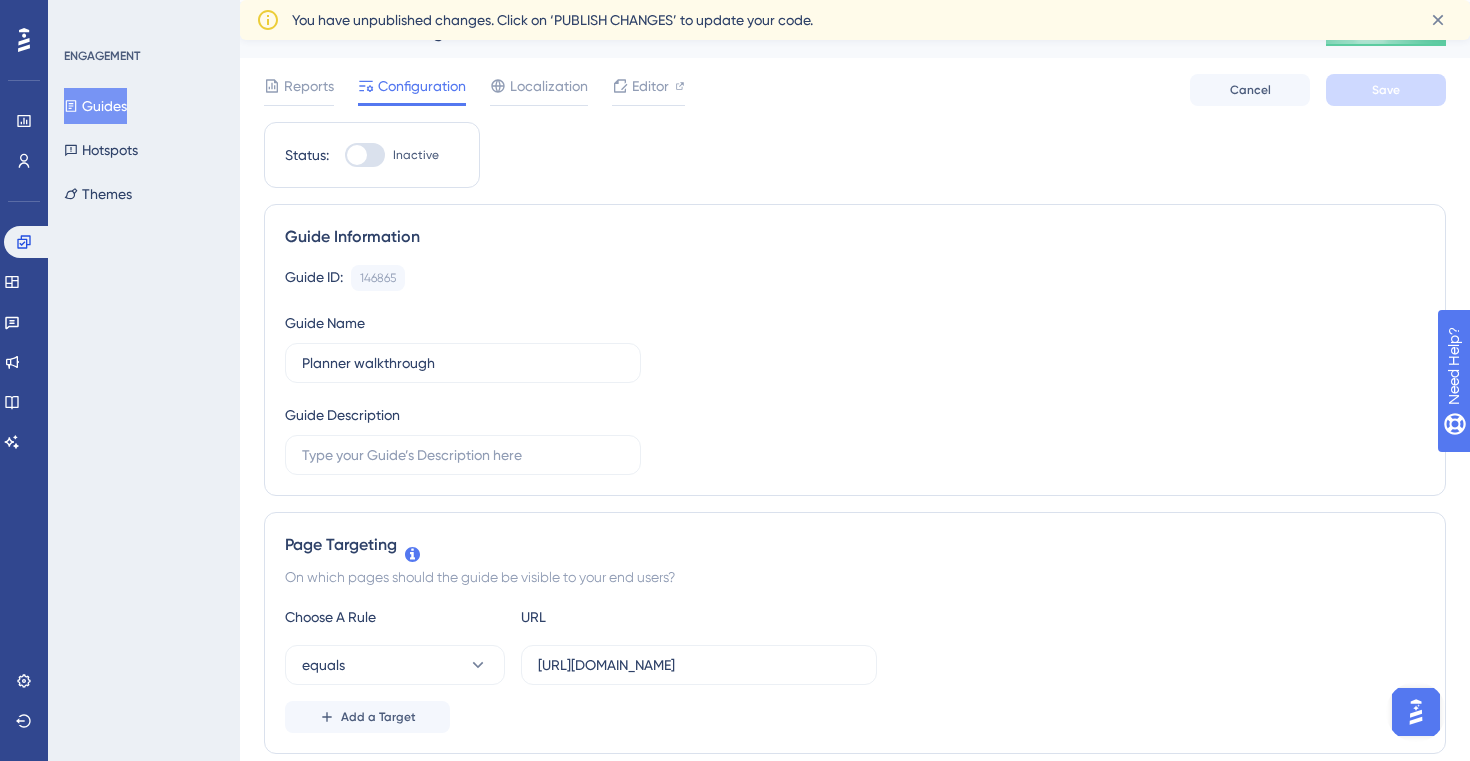 scroll, scrollTop: 0, scrollLeft: 0, axis: both 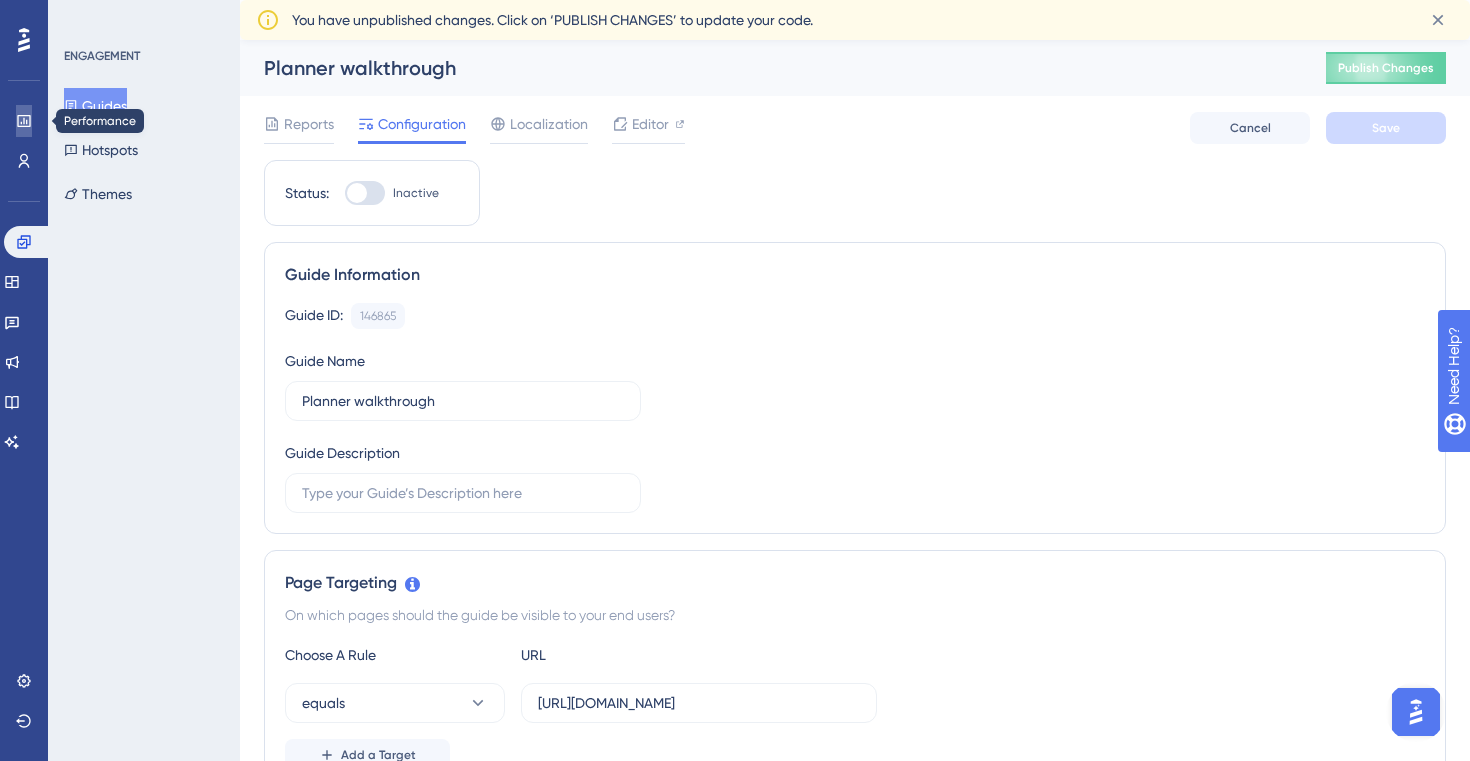 click 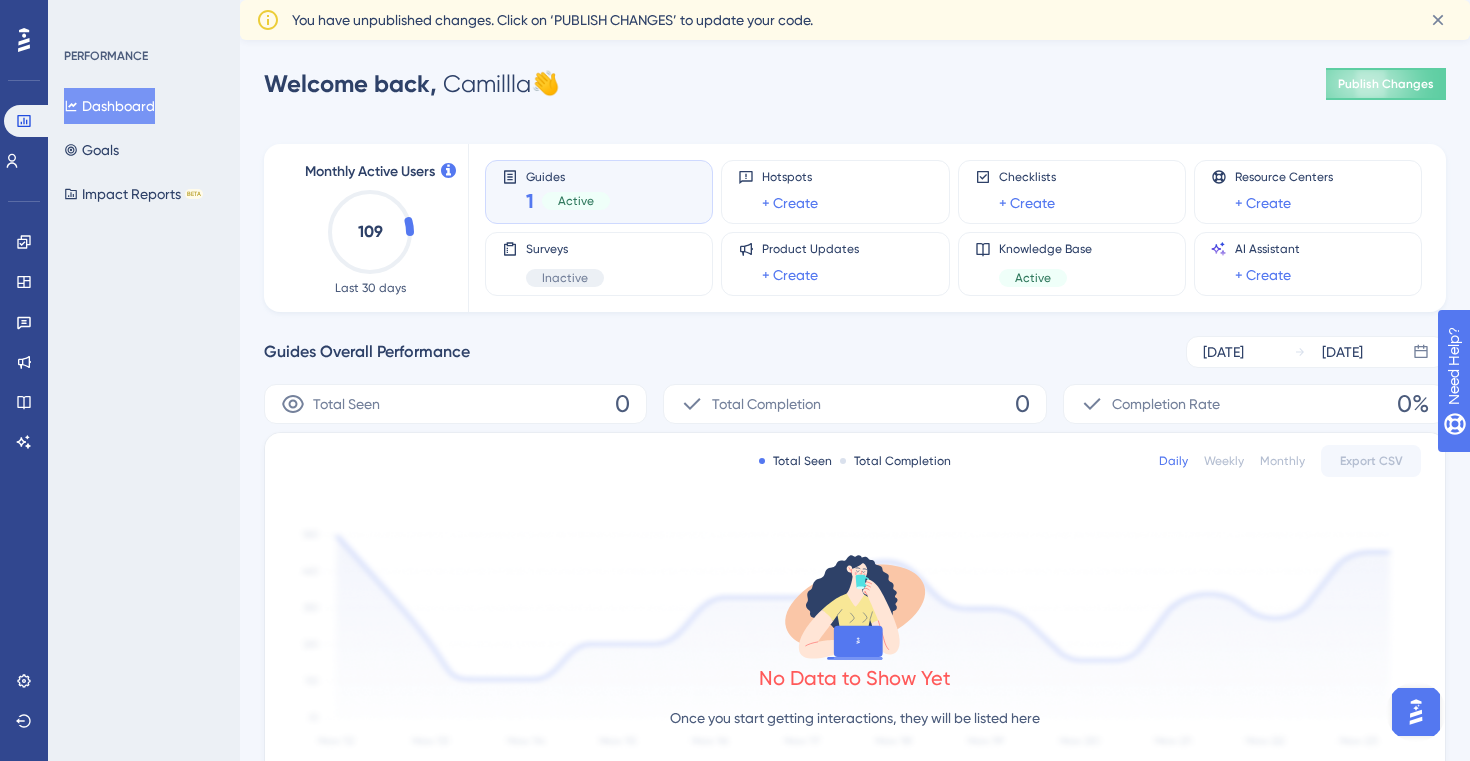 click on "1 Active" at bounding box center [568, 201] 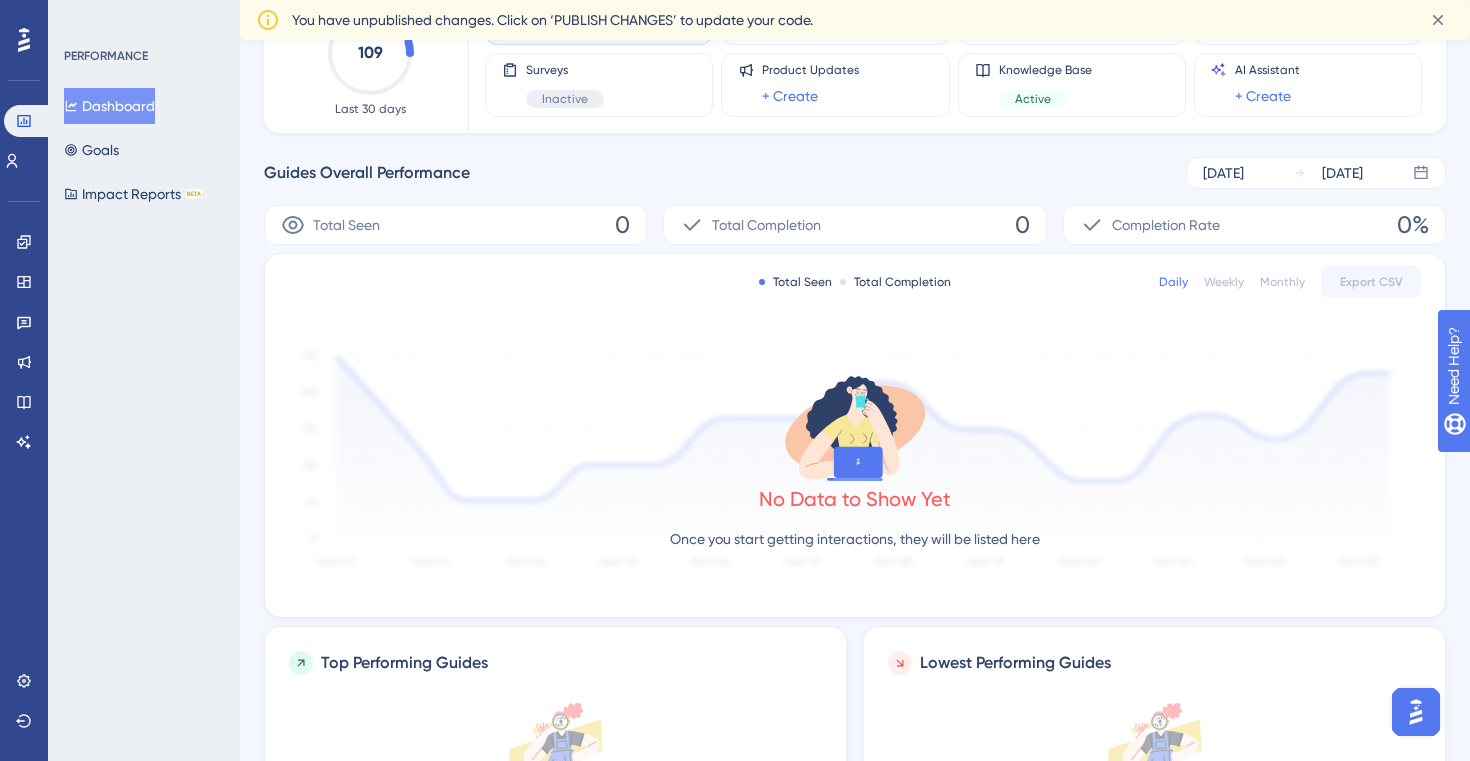 scroll, scrollTop: 0, scrollLeft: 0, axis: both 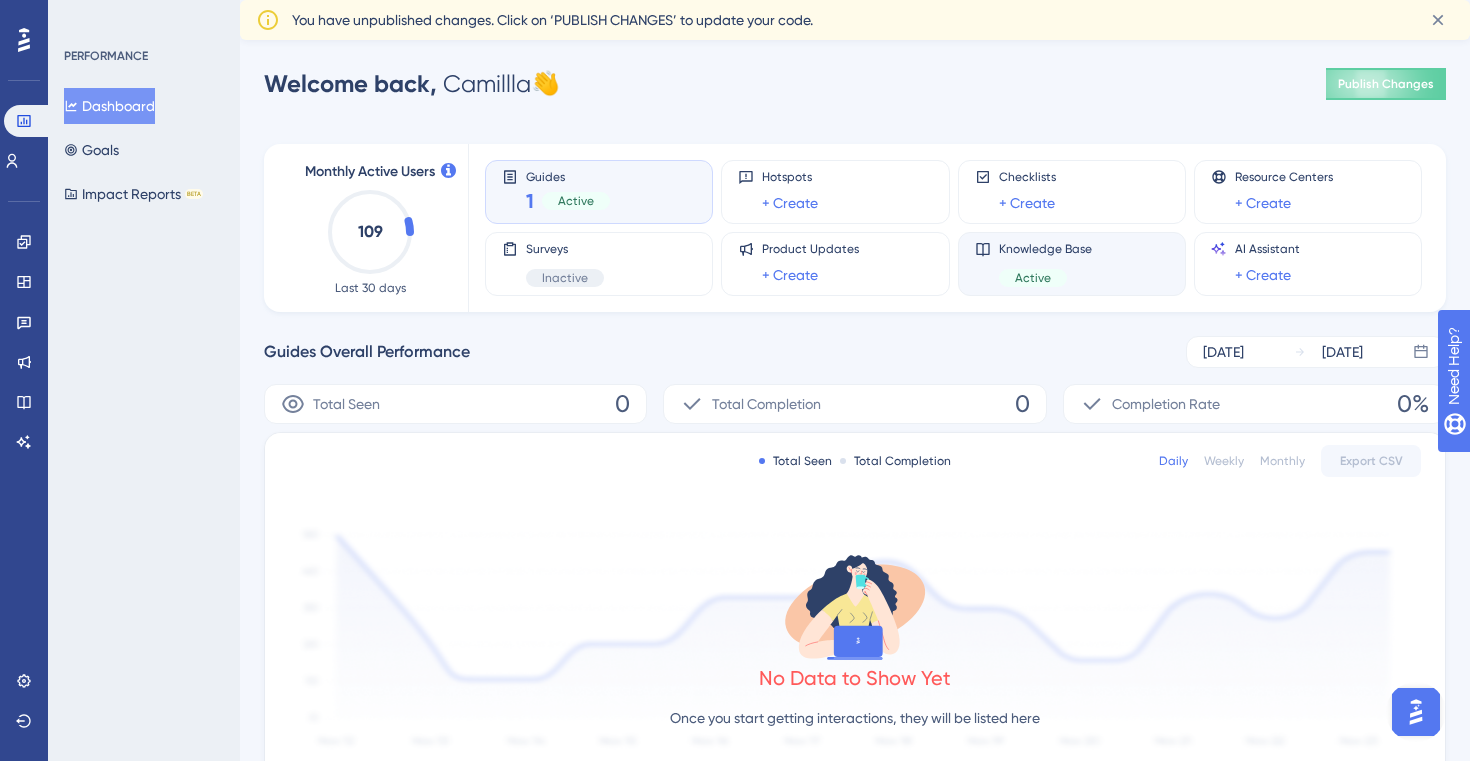 click on "Knowledge Base" at bounding box center [1045, 249] 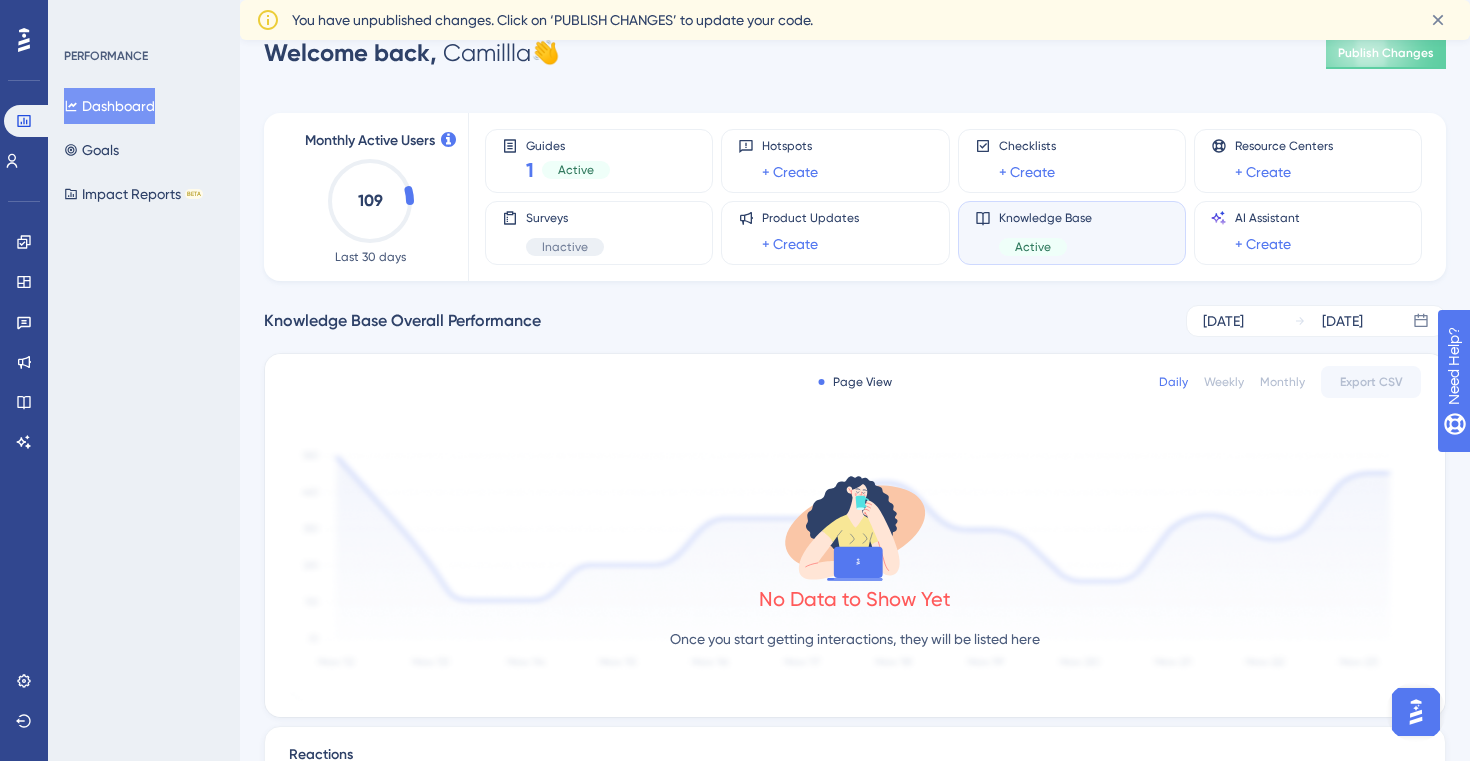 scroll, scrollTop: 34, scrollLeft: 0, axis: vertical 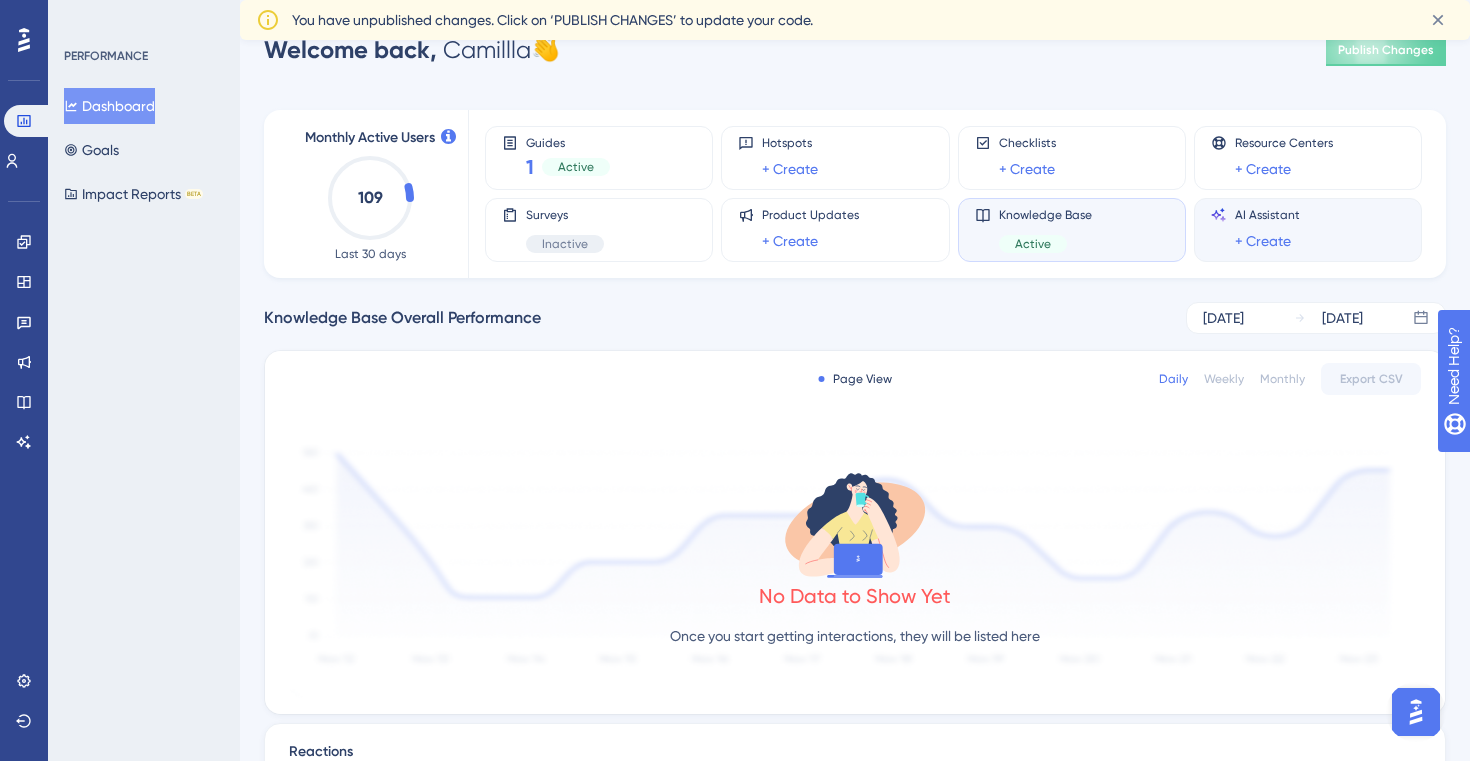 click on "AI Assistant + Create" at bounding box center [1308, 230] 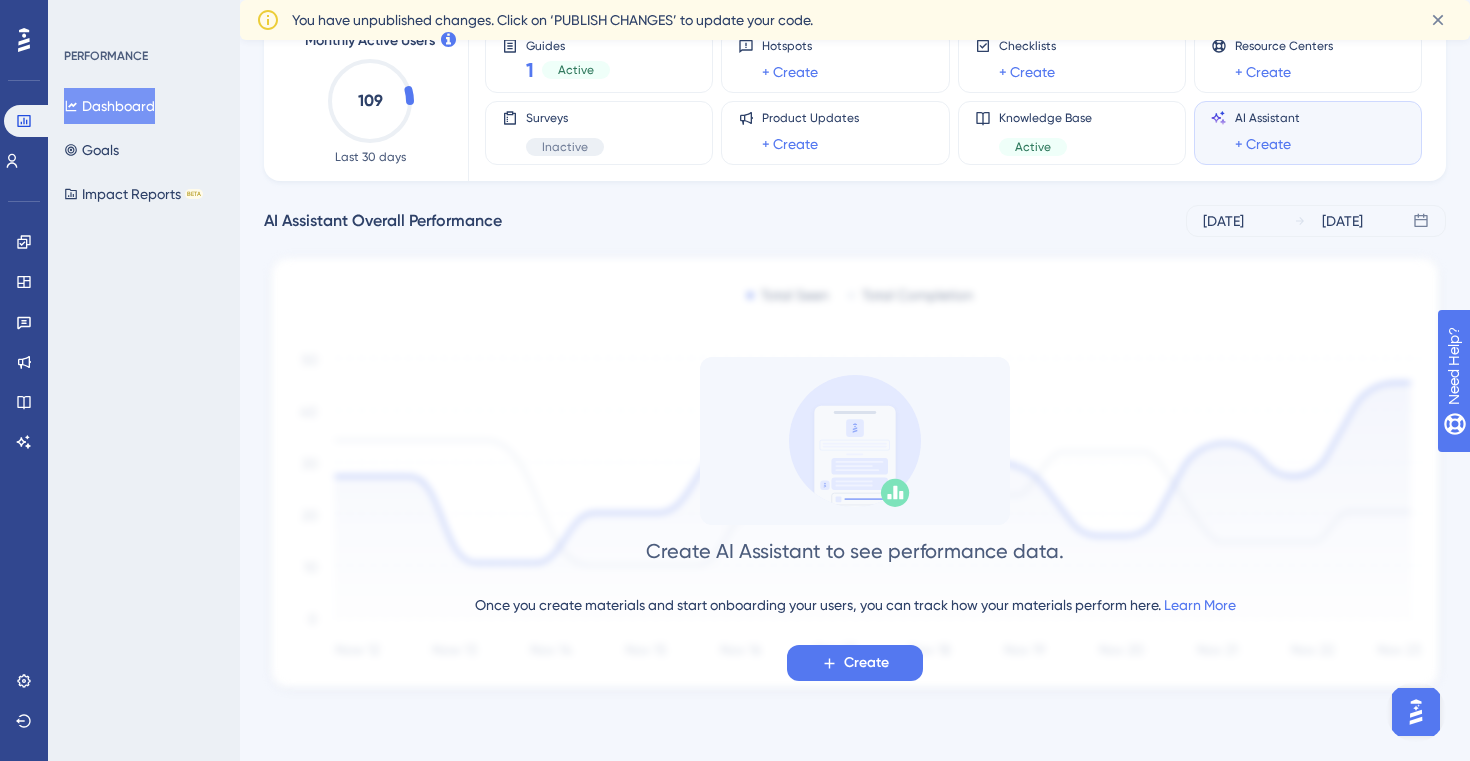 scroll, scrollTop: 0, scrollLeft: 0, axis: both 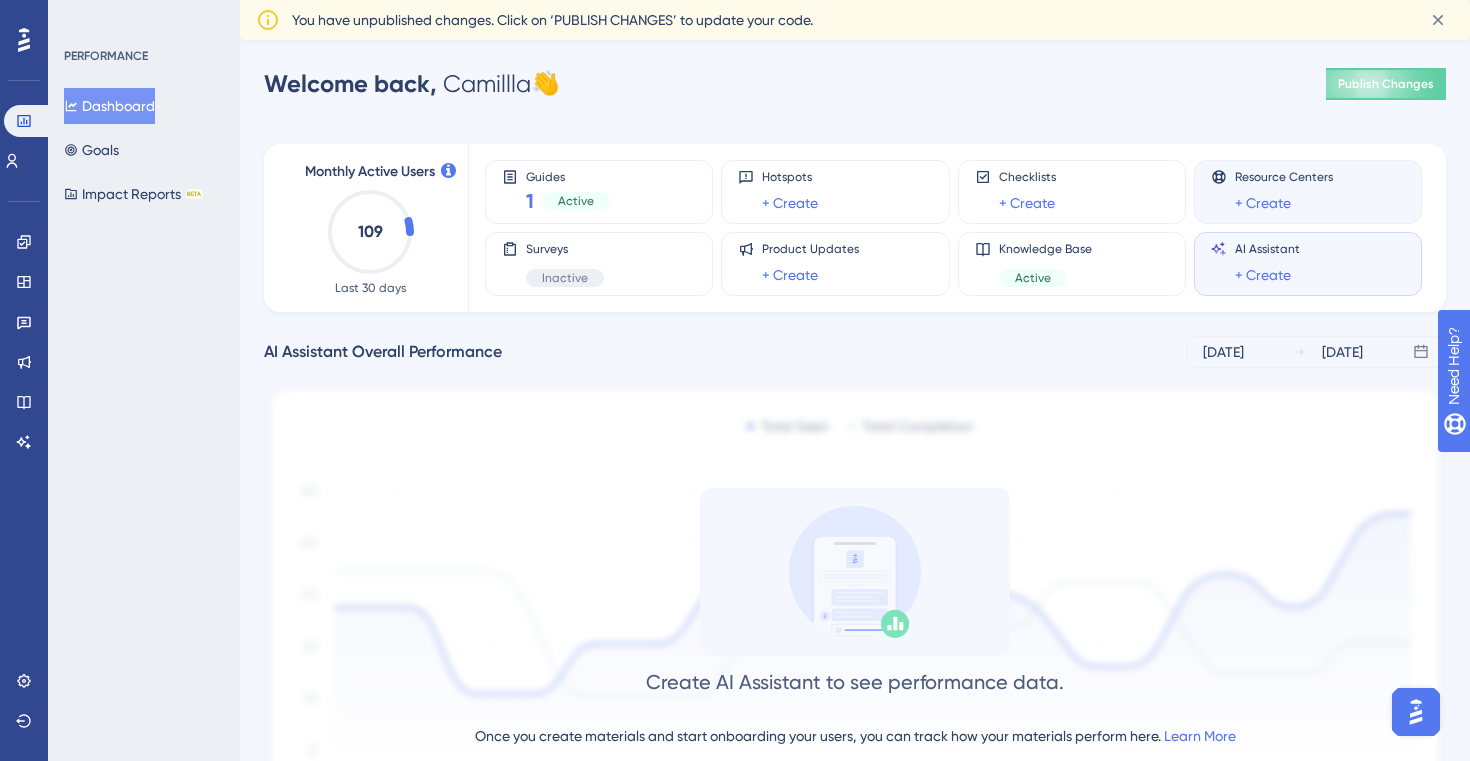 click on "Resource Centers + Create" at bounding box center (1308, 192) 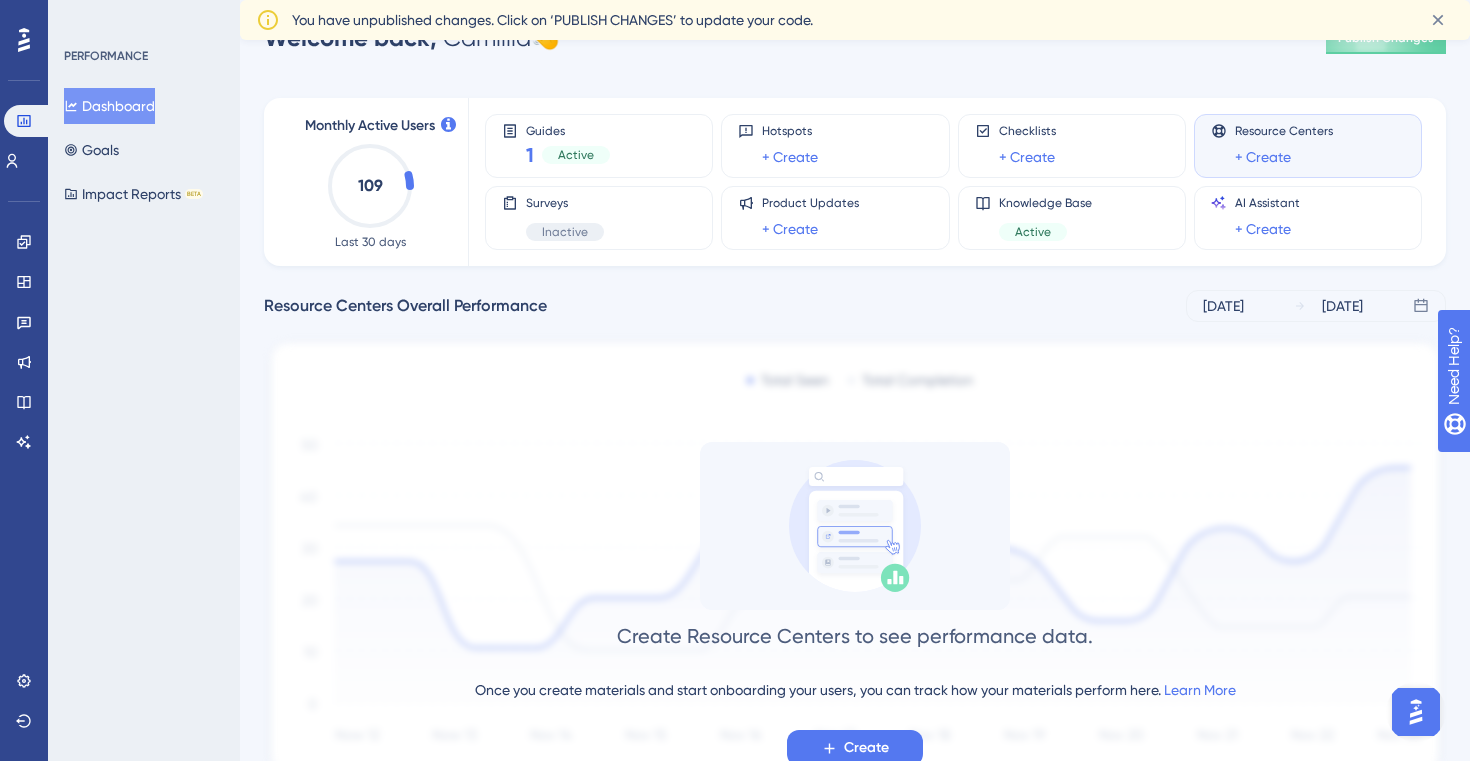 scroll, scrollTop: 0, scrollLeft: 0, axis: both 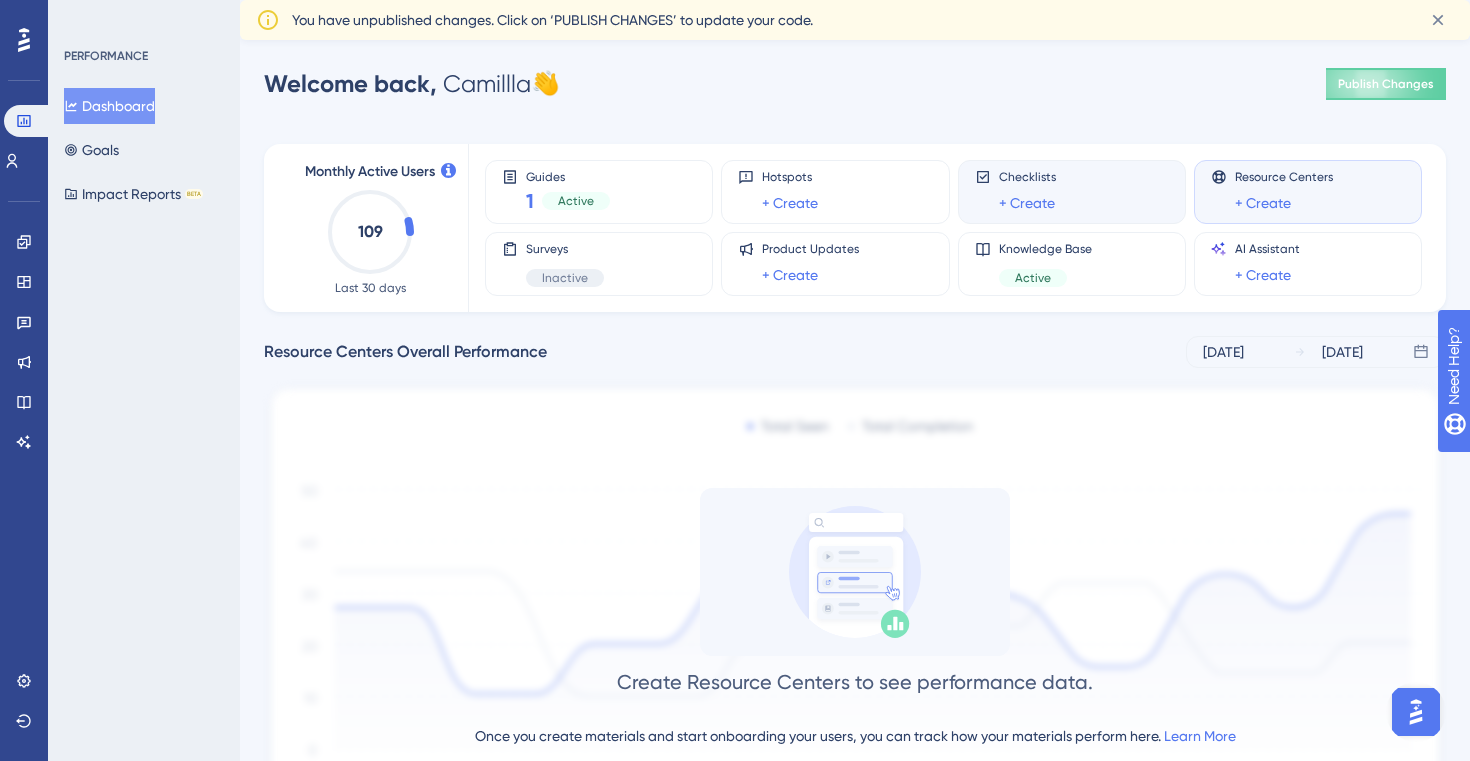 click on "Checklists + Create" at bounding box center [1072, 192] 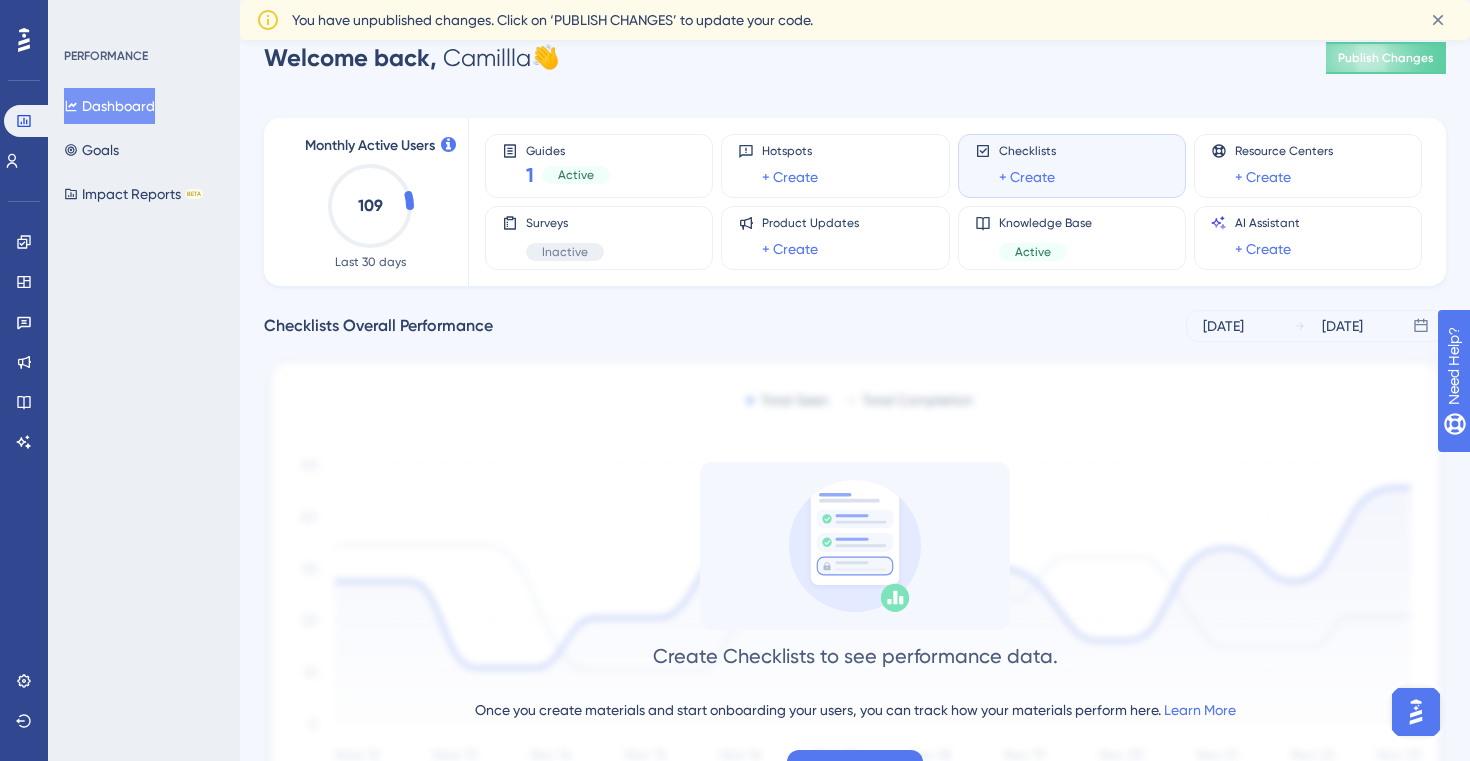 scroll, scrollTop: 0, scrollLeft: 0, axis: both 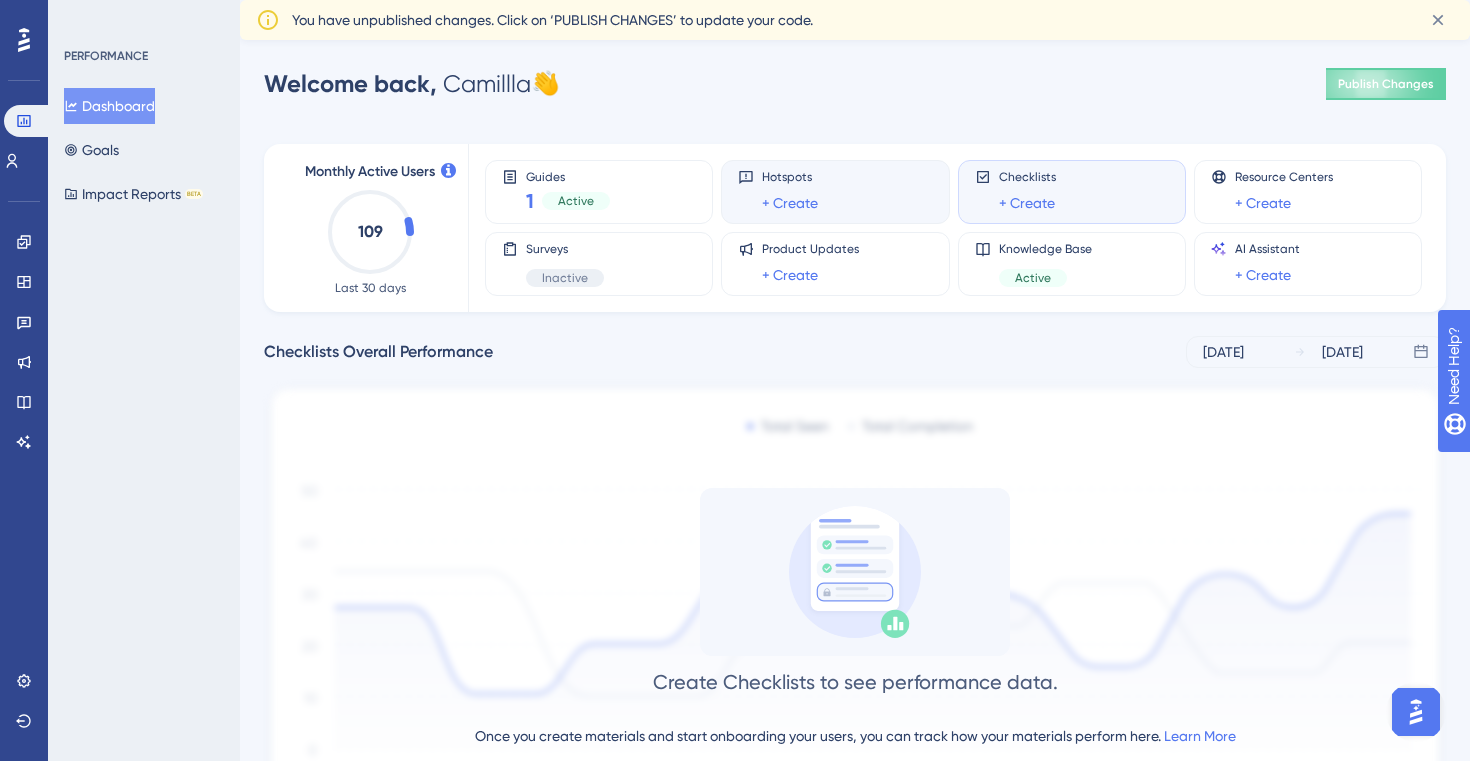 click on "Hotspots + Create" at bounding box center [835, 192] 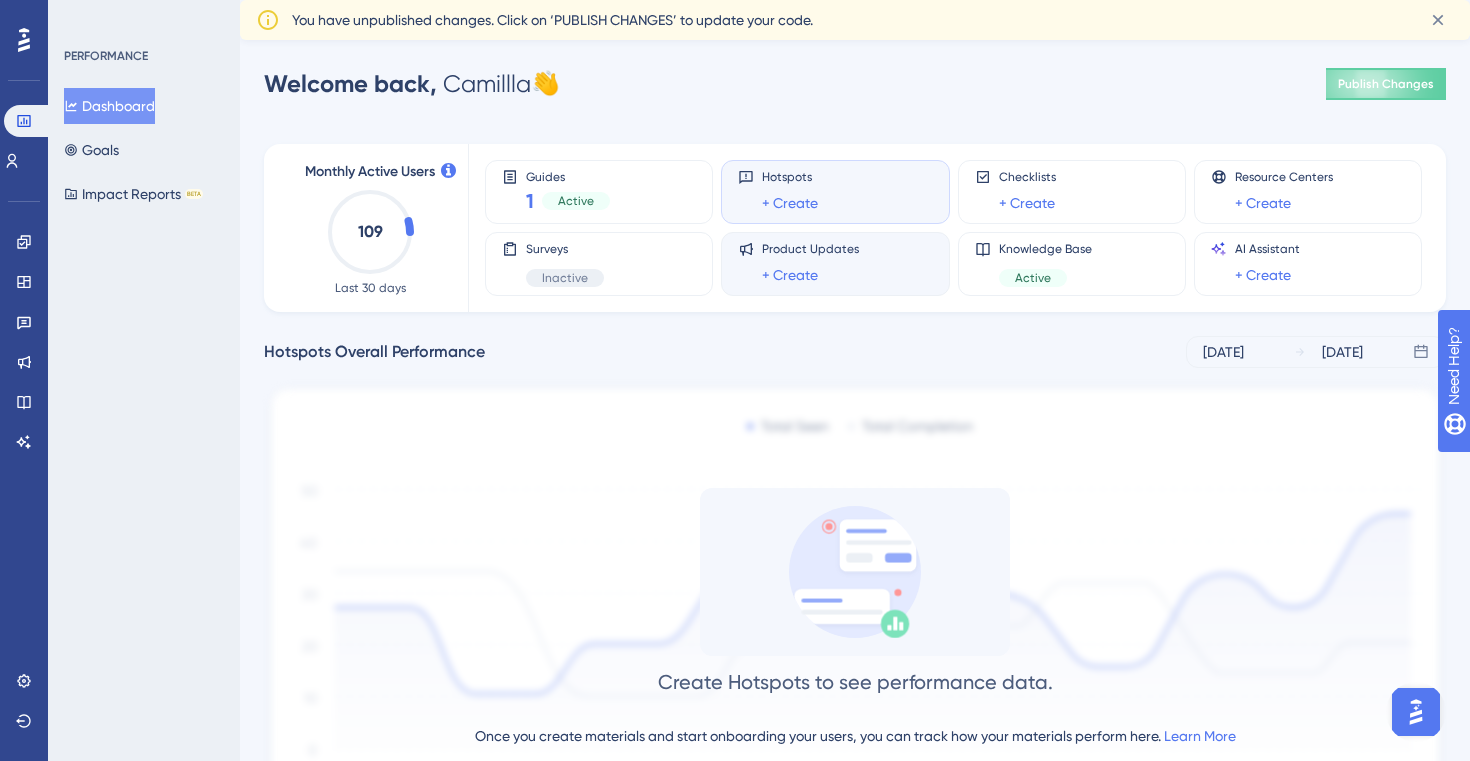 click on "Product Updates + Create" at bounding box center [835, 264] 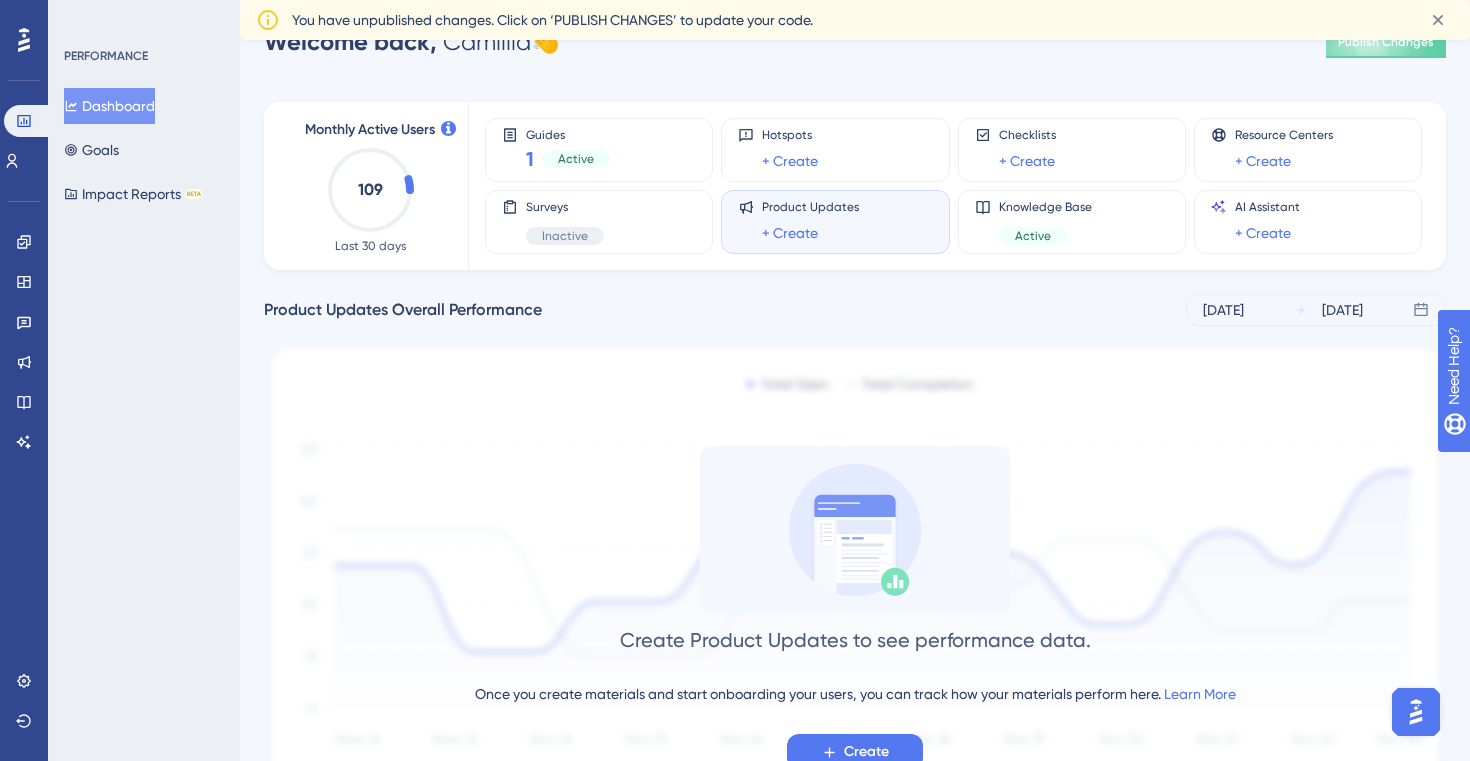 scroll, scrollTop: 13, scrollLeft: 0, axis: vertical 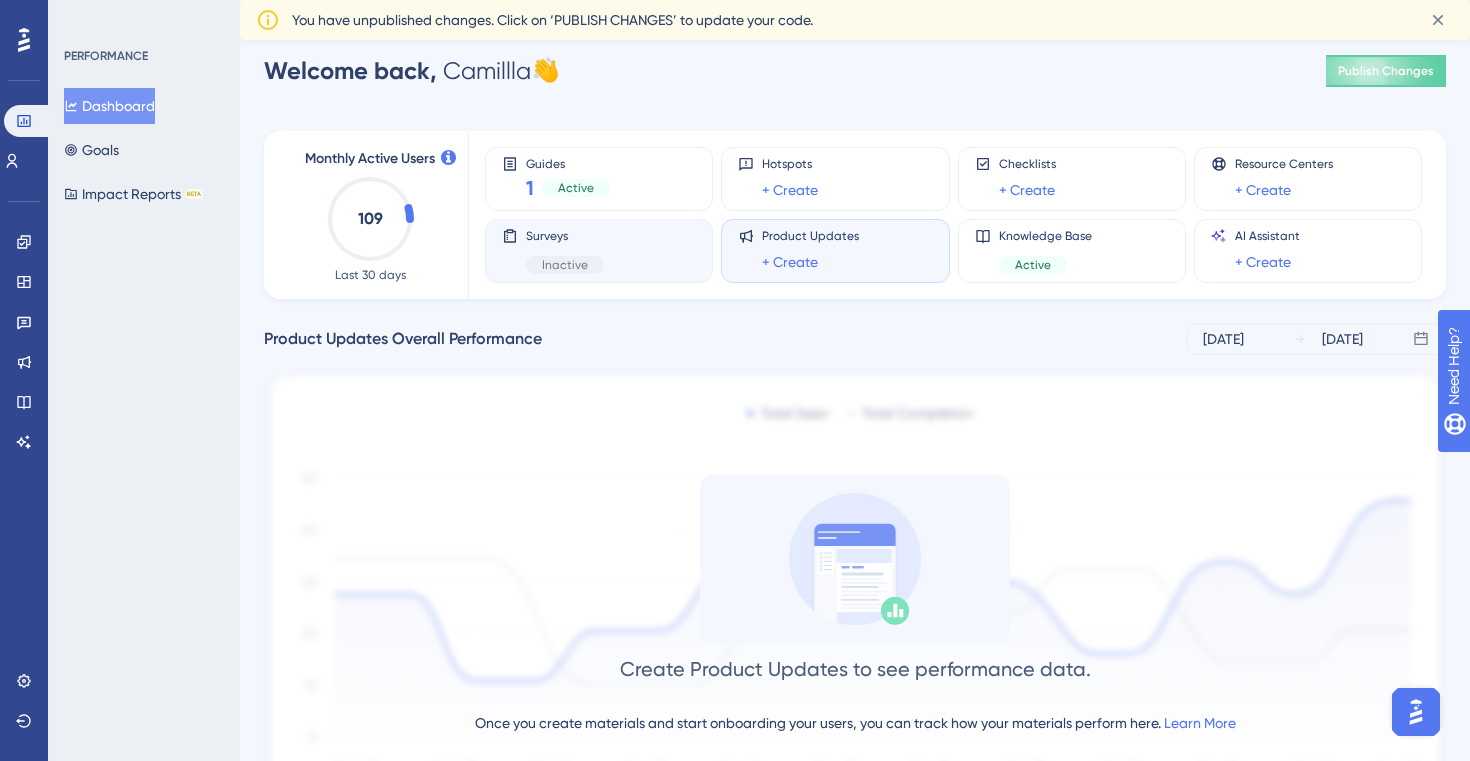 click on "Surveys Inactive" at bounding box center [599, 251] 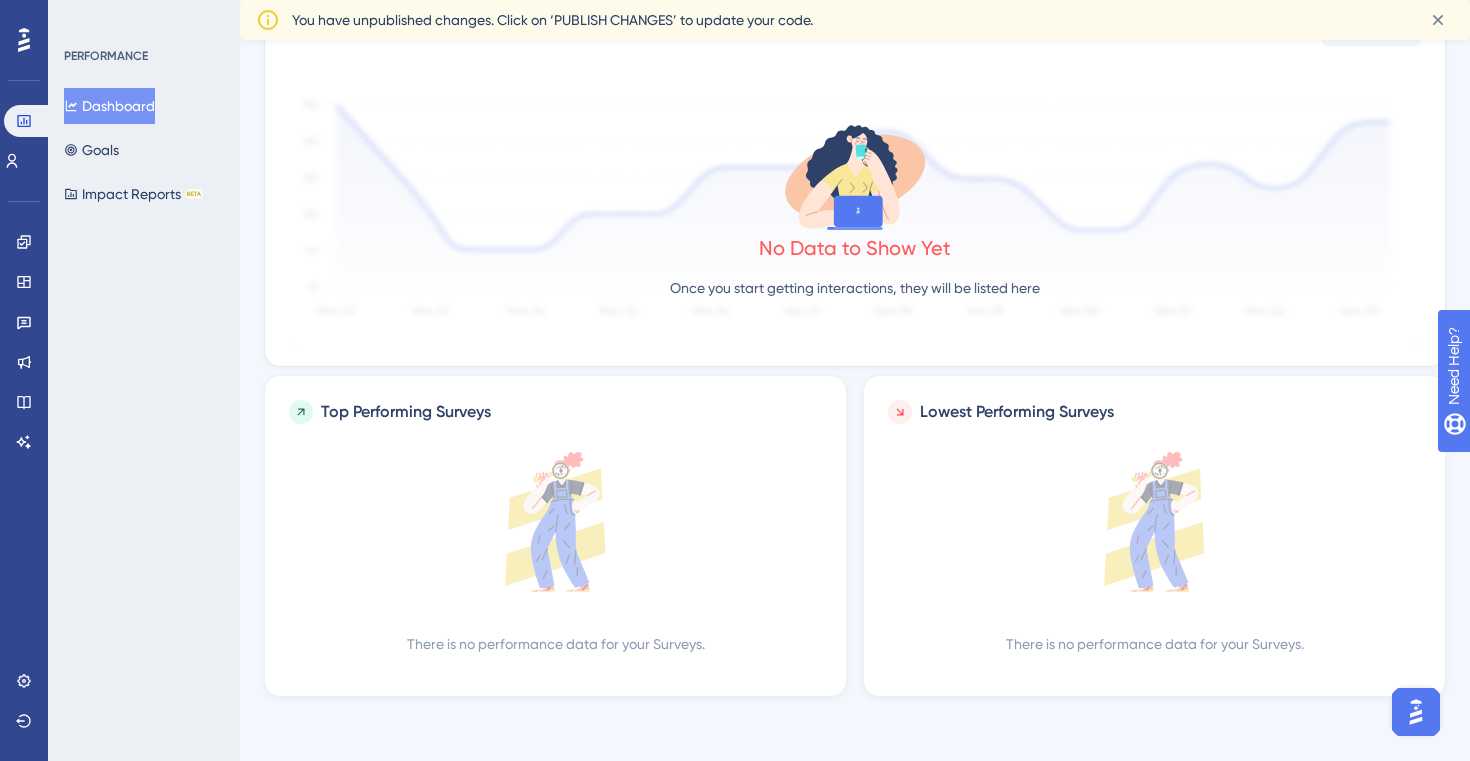scroll, scrollTop: 0, scrollLeft: 0, axis: both 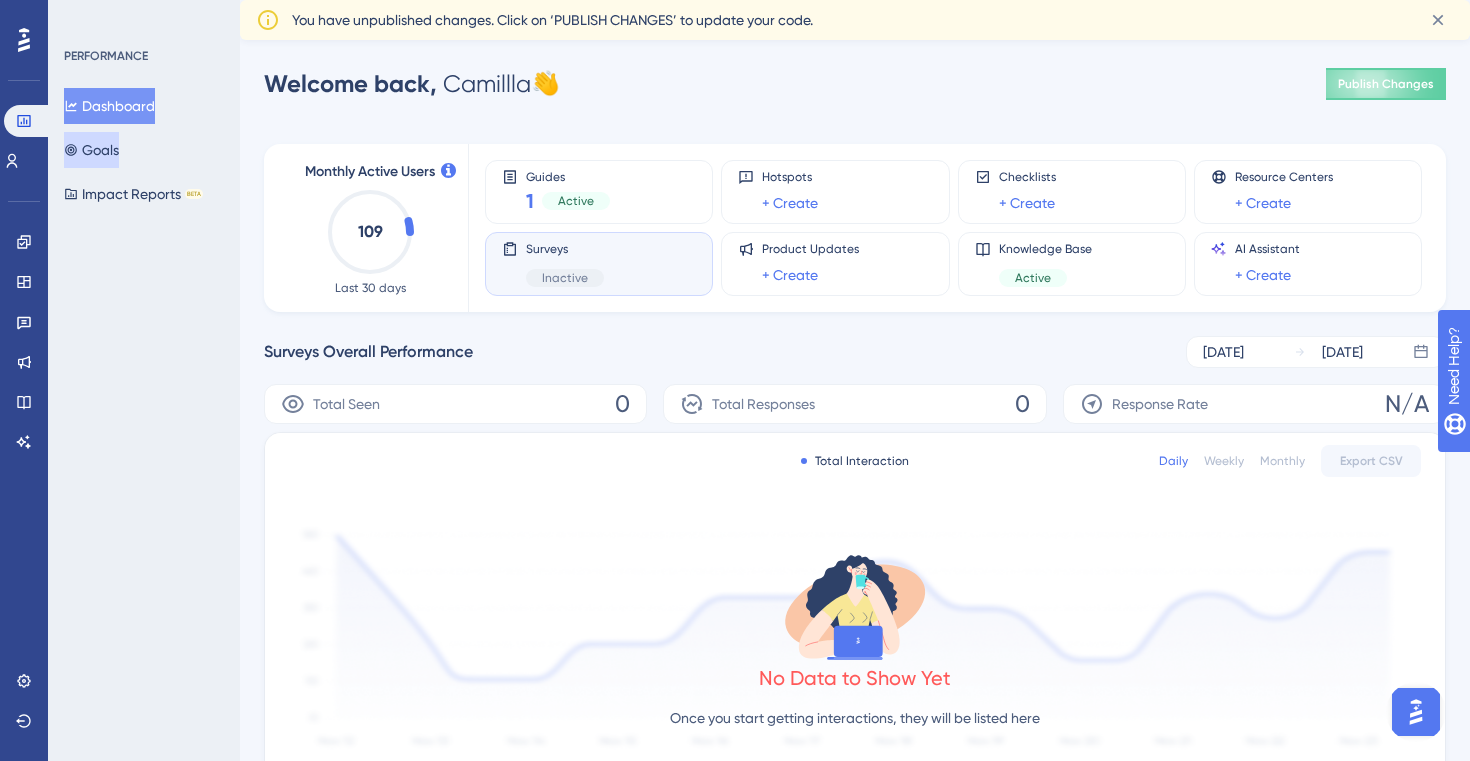 click on "Goals" at bounding box center (91, 150) 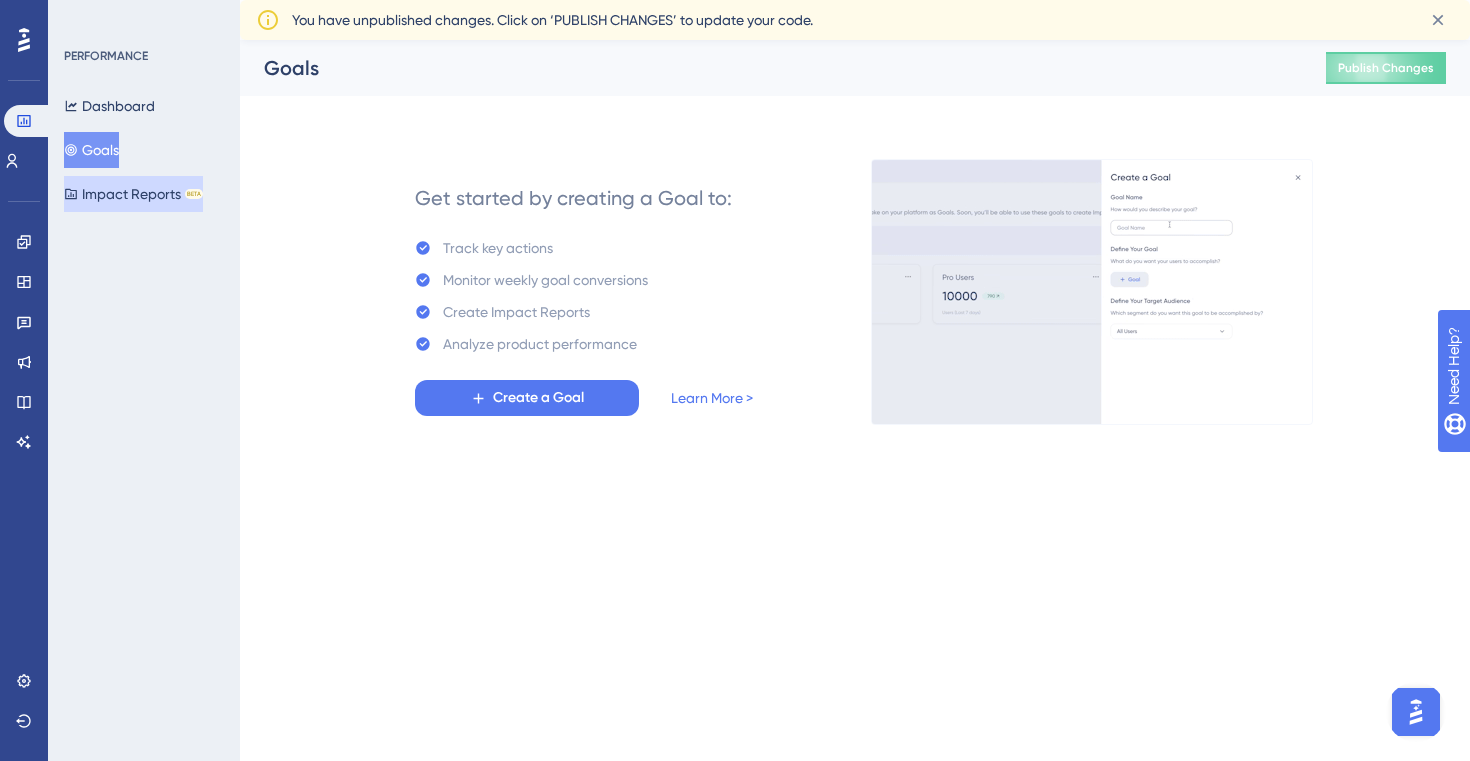 click on "Impact Reports BETA" at bounding box center (133, 194) 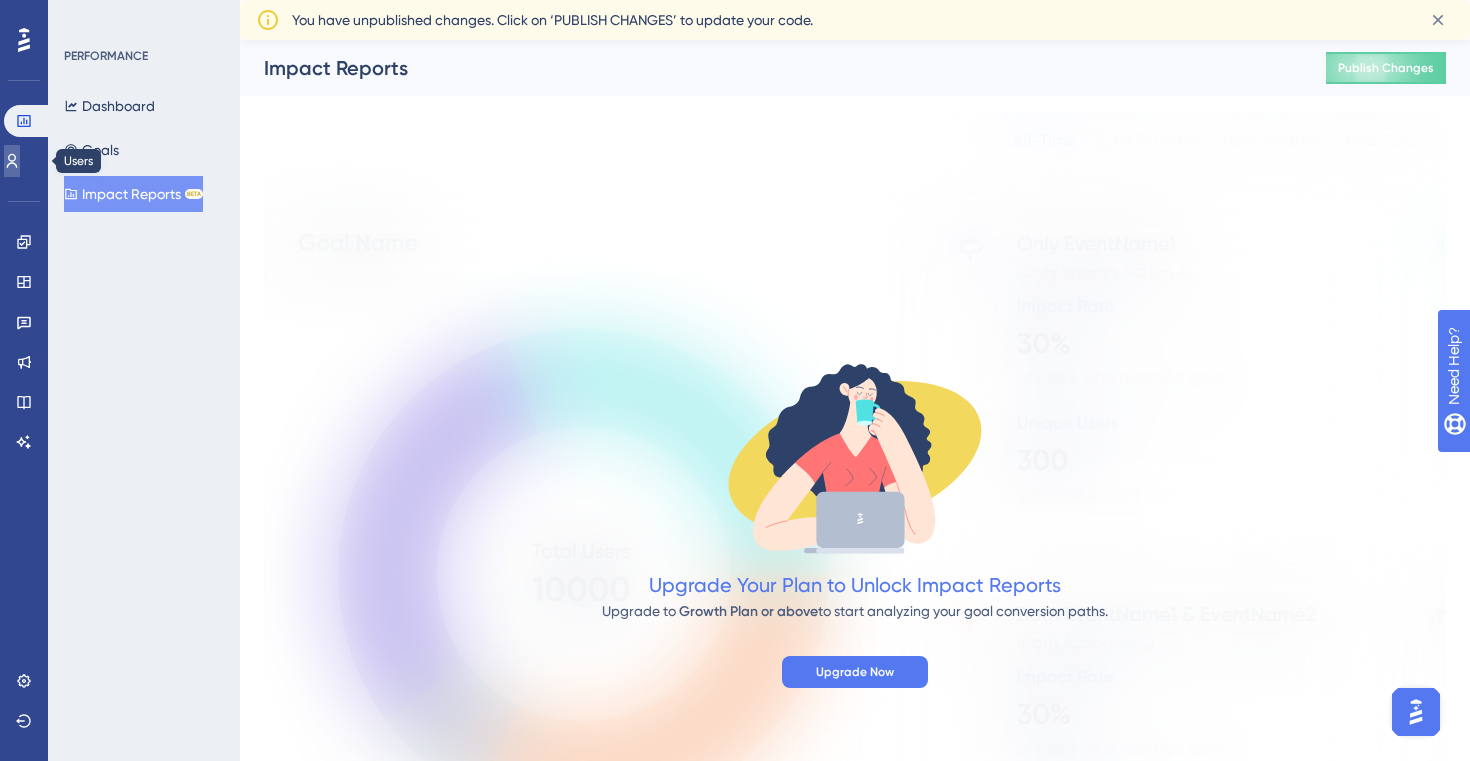 click 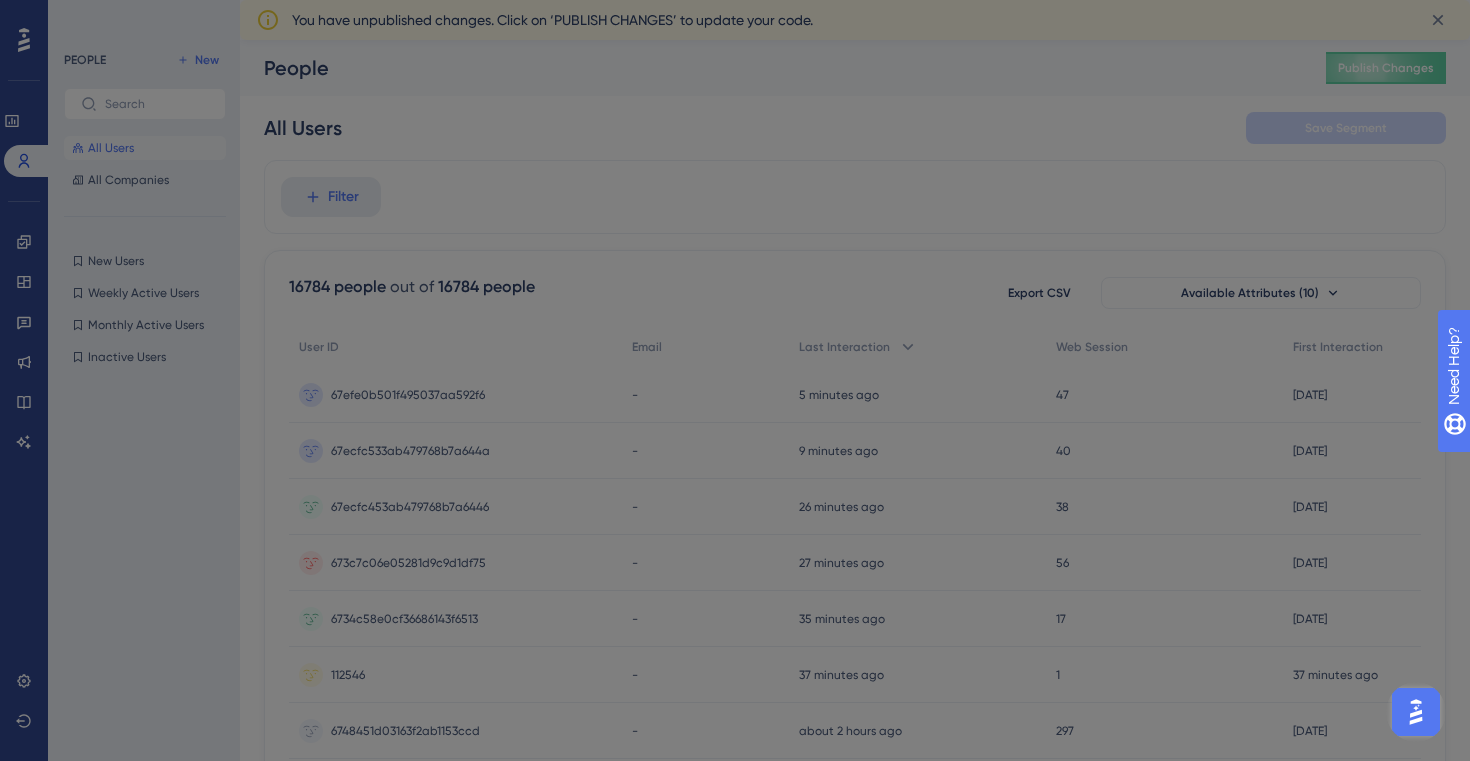 scroll, scrollTop: 0, scrollLeft: 0, axis: both 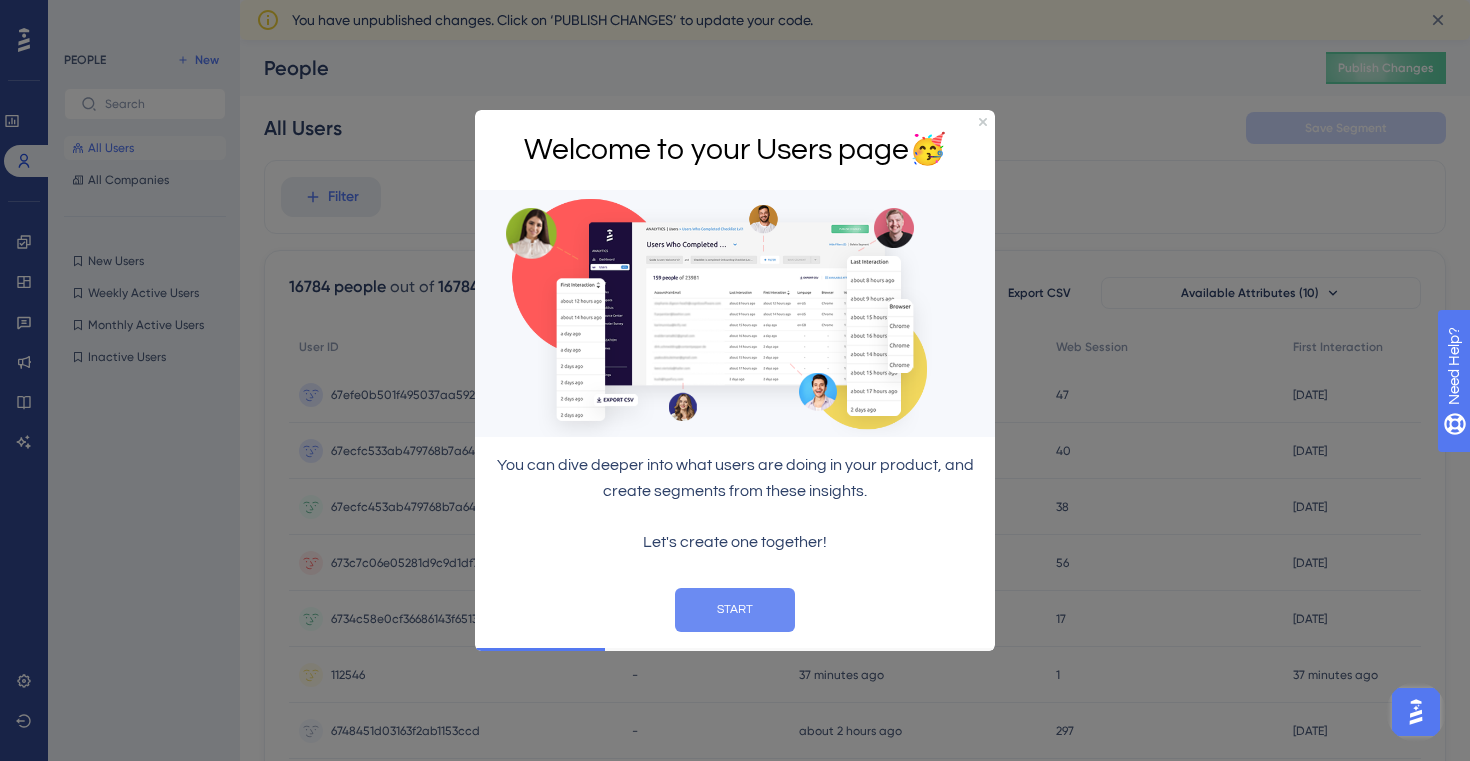 click on "START" at bounding box center [735, 609] 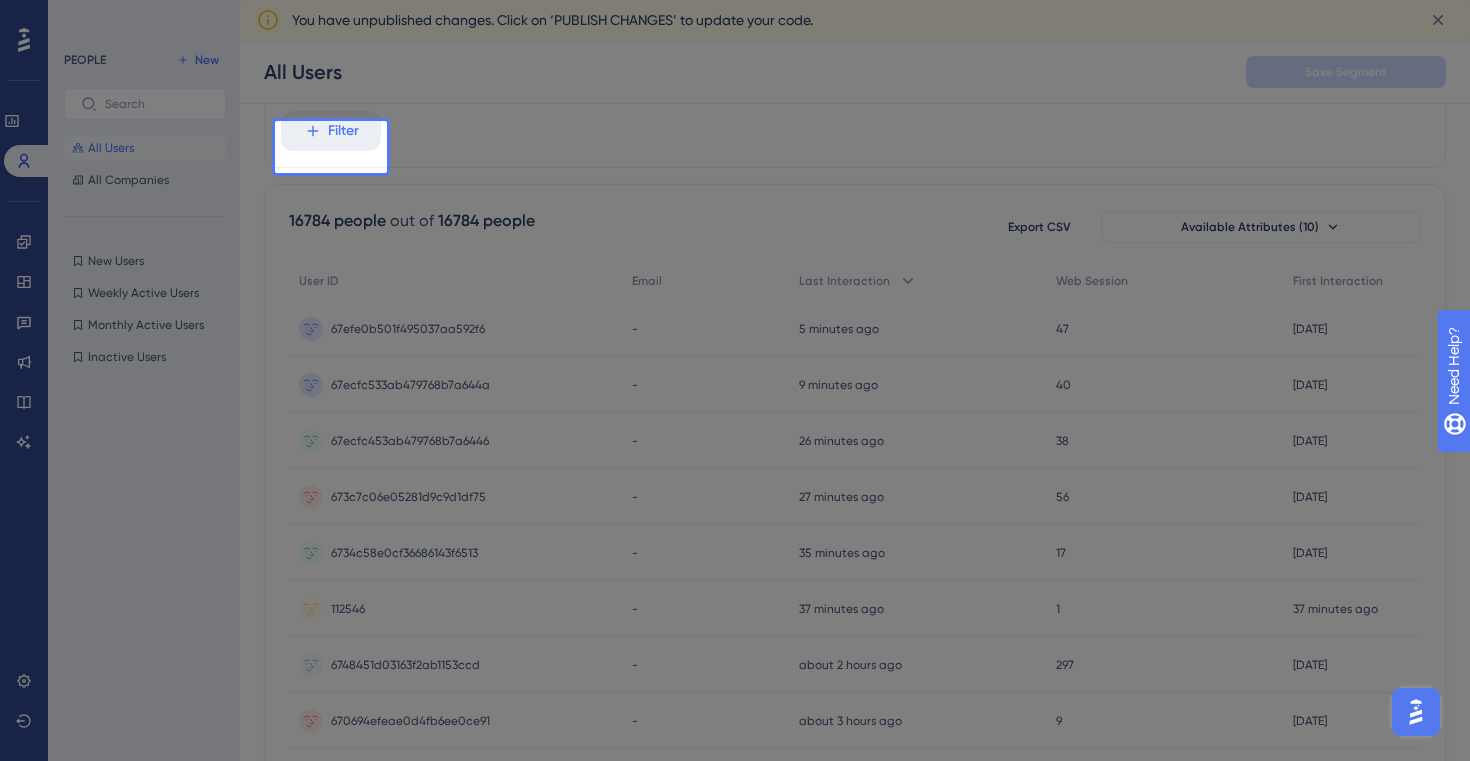 scroll, scrollTop: 76, scrollLeft: 0, axis: vertical 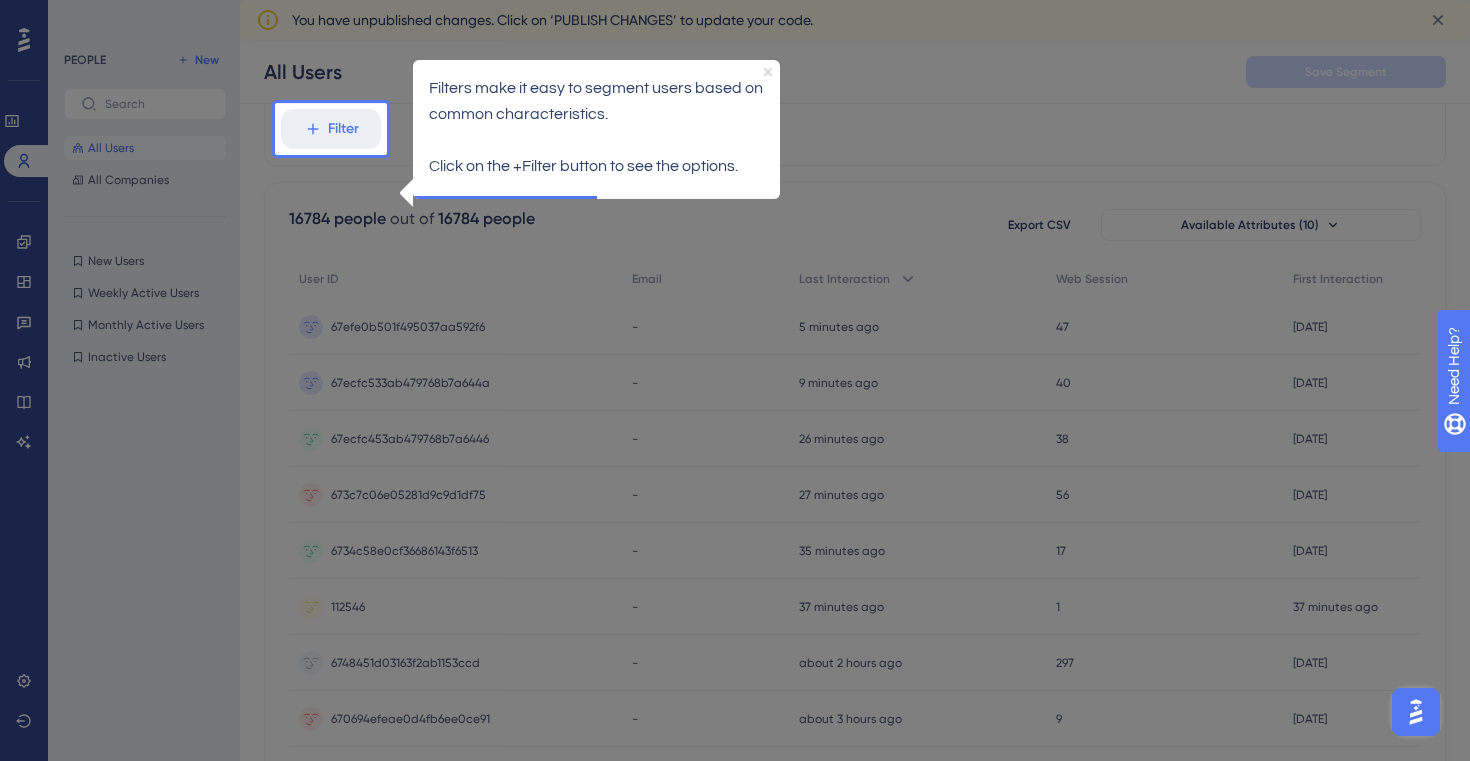 click 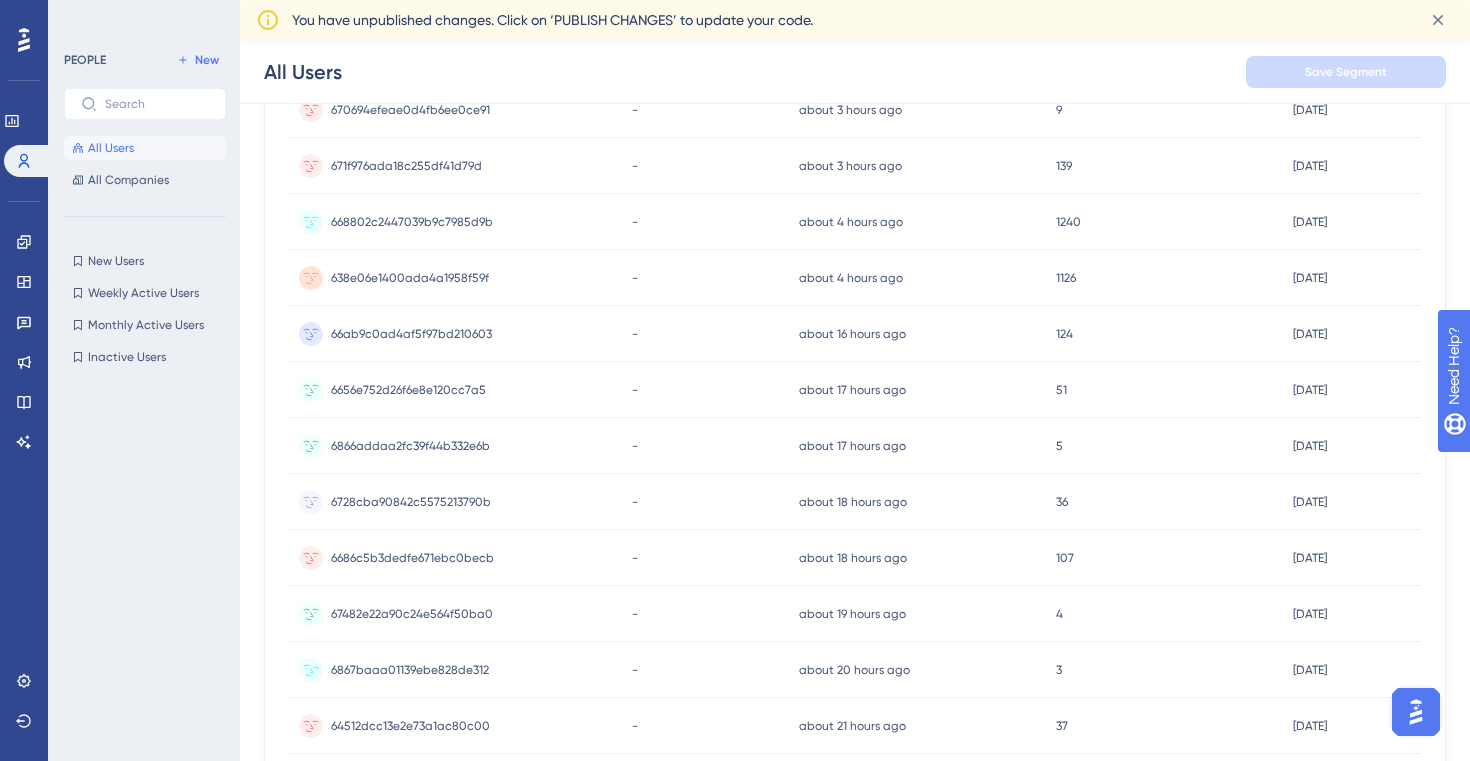 scroll, scrollTop: 887, scrollLeft: 0, axis: vertical 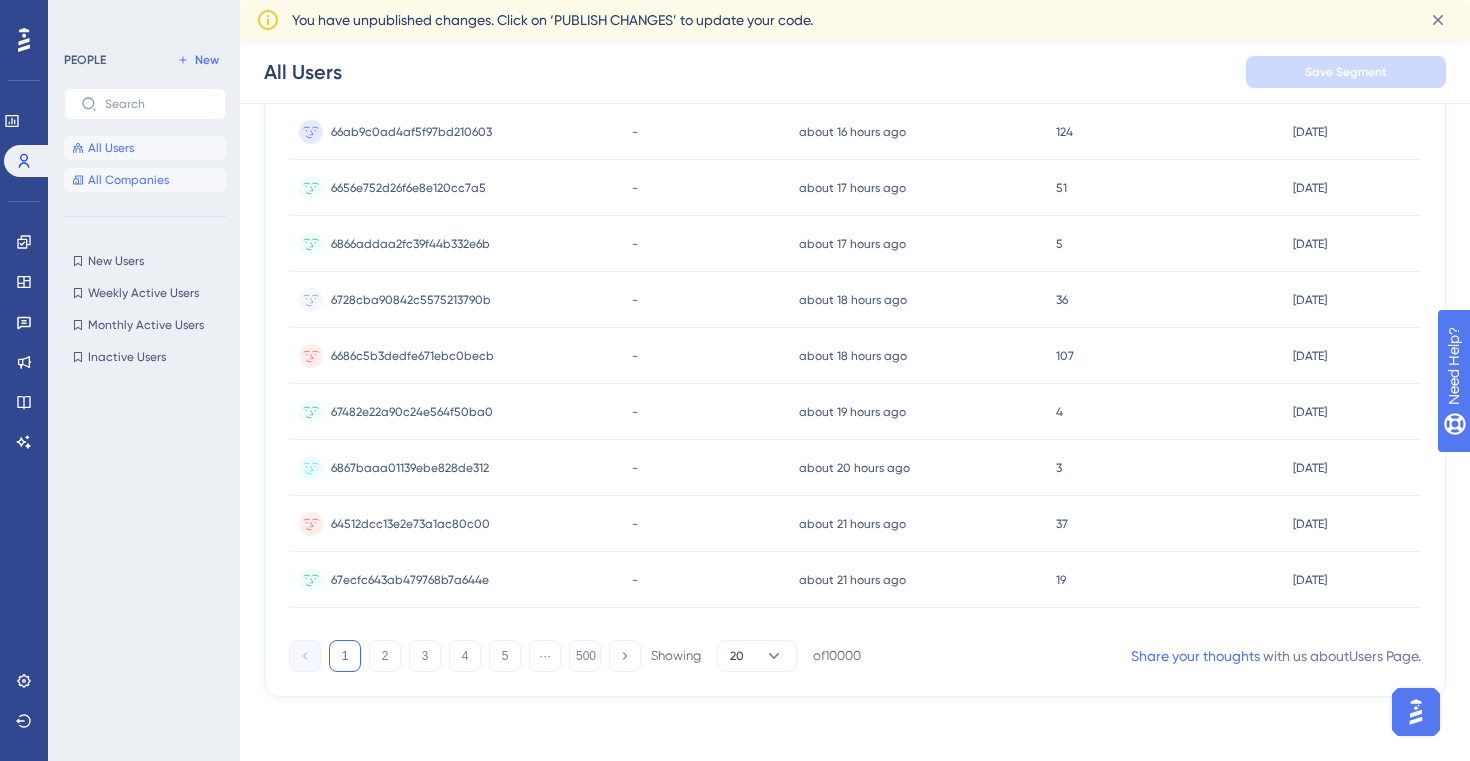 click on "All Companies" at bounding box center (128, 180) 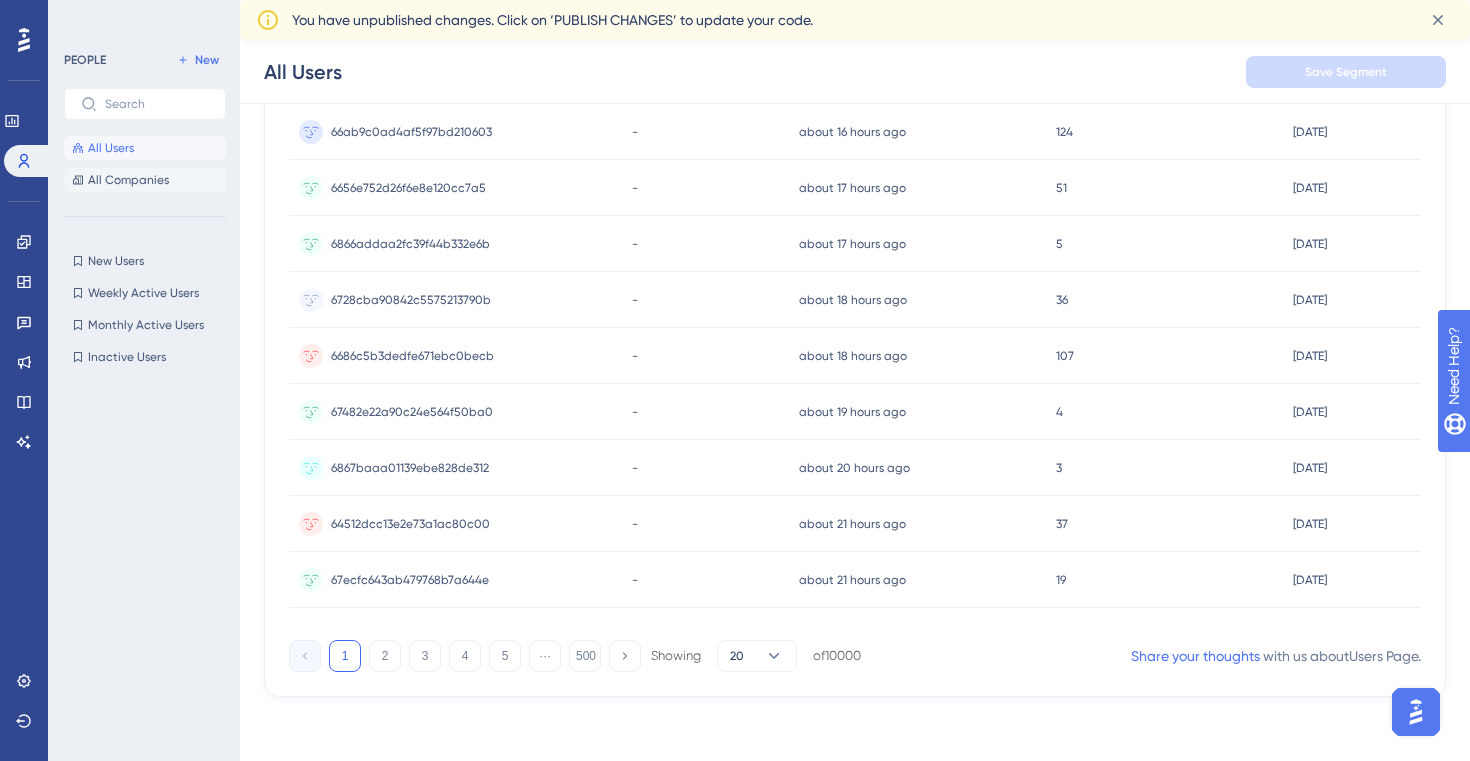 scroll, scrollTop: 0, scrollLeft: 0, axis: both 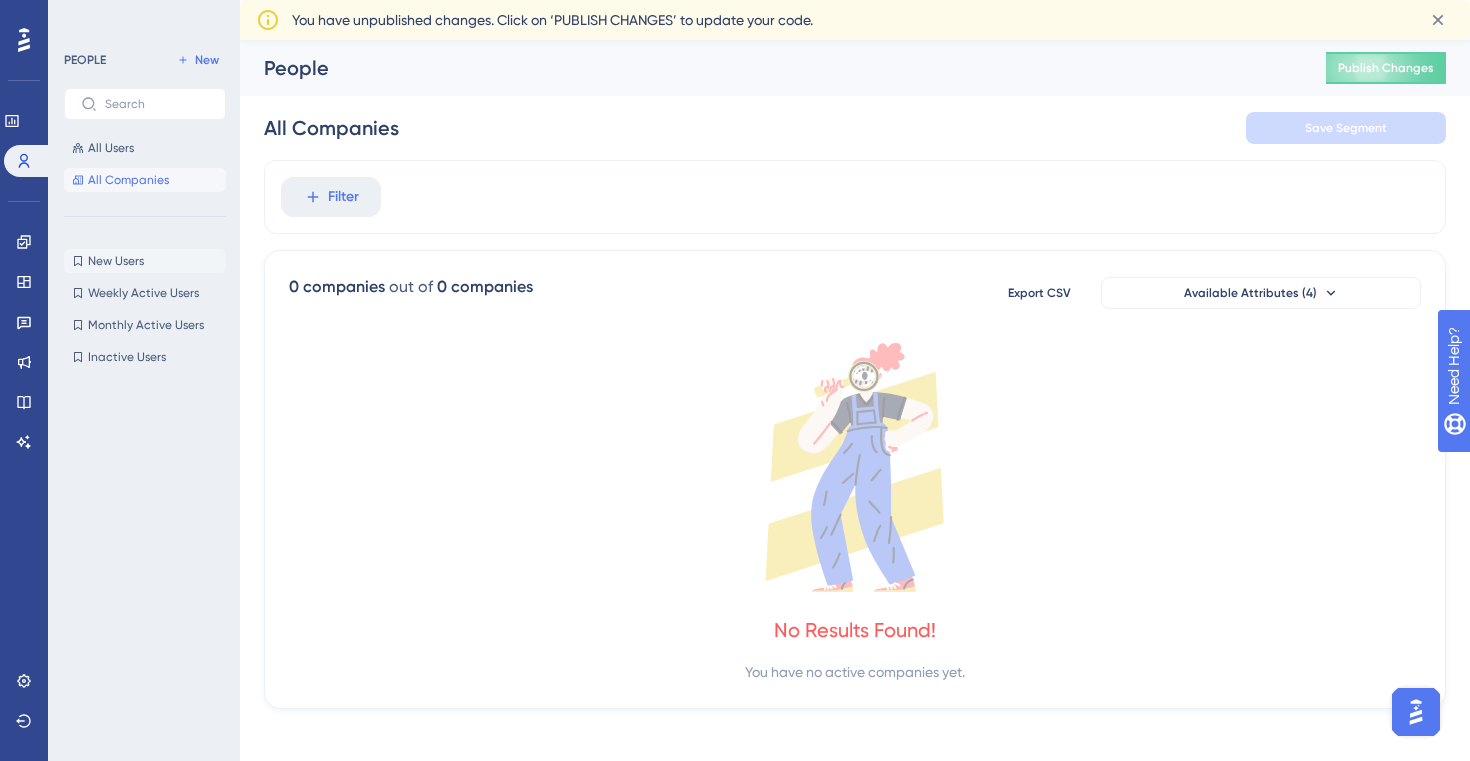 click on "New Users New Users" at bounding box center [145, 261] 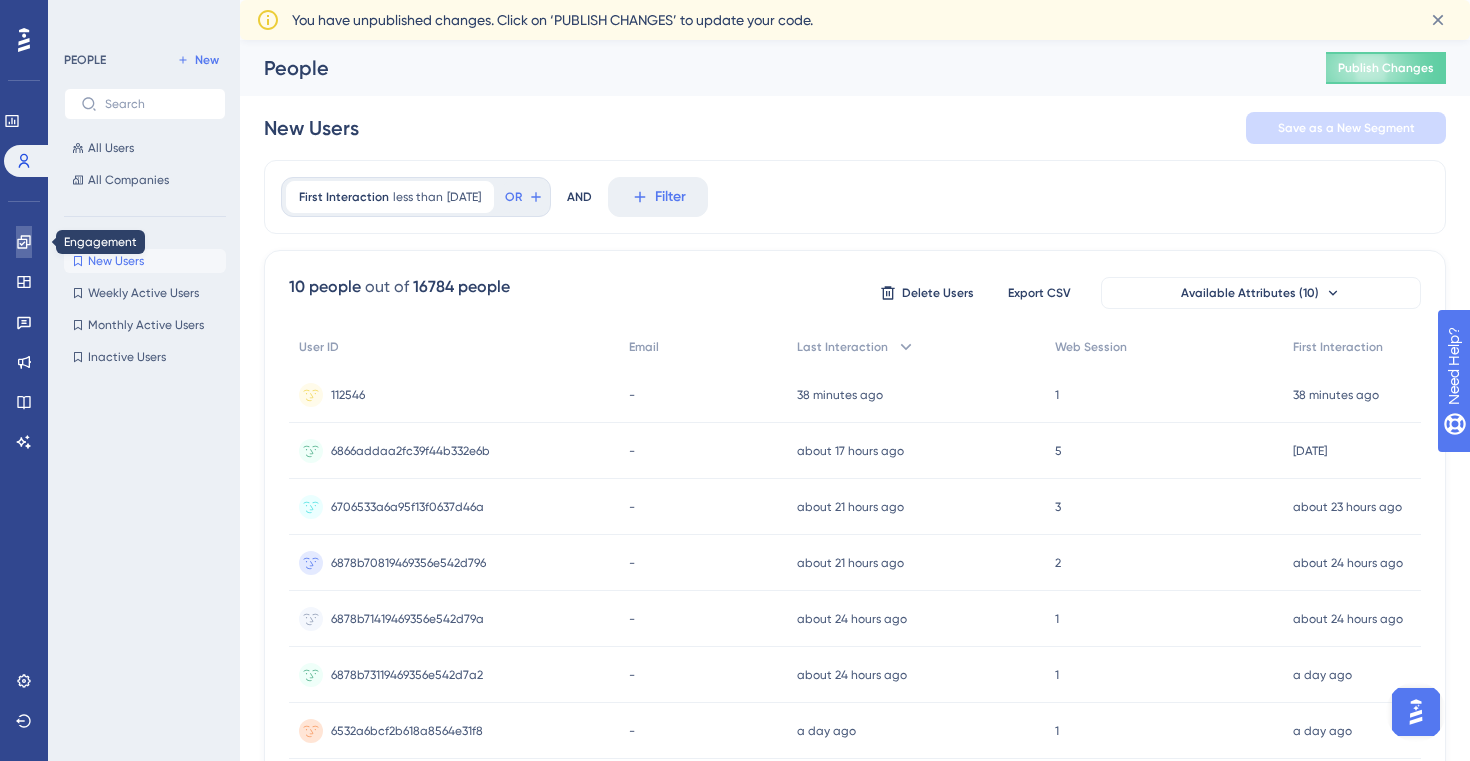 click 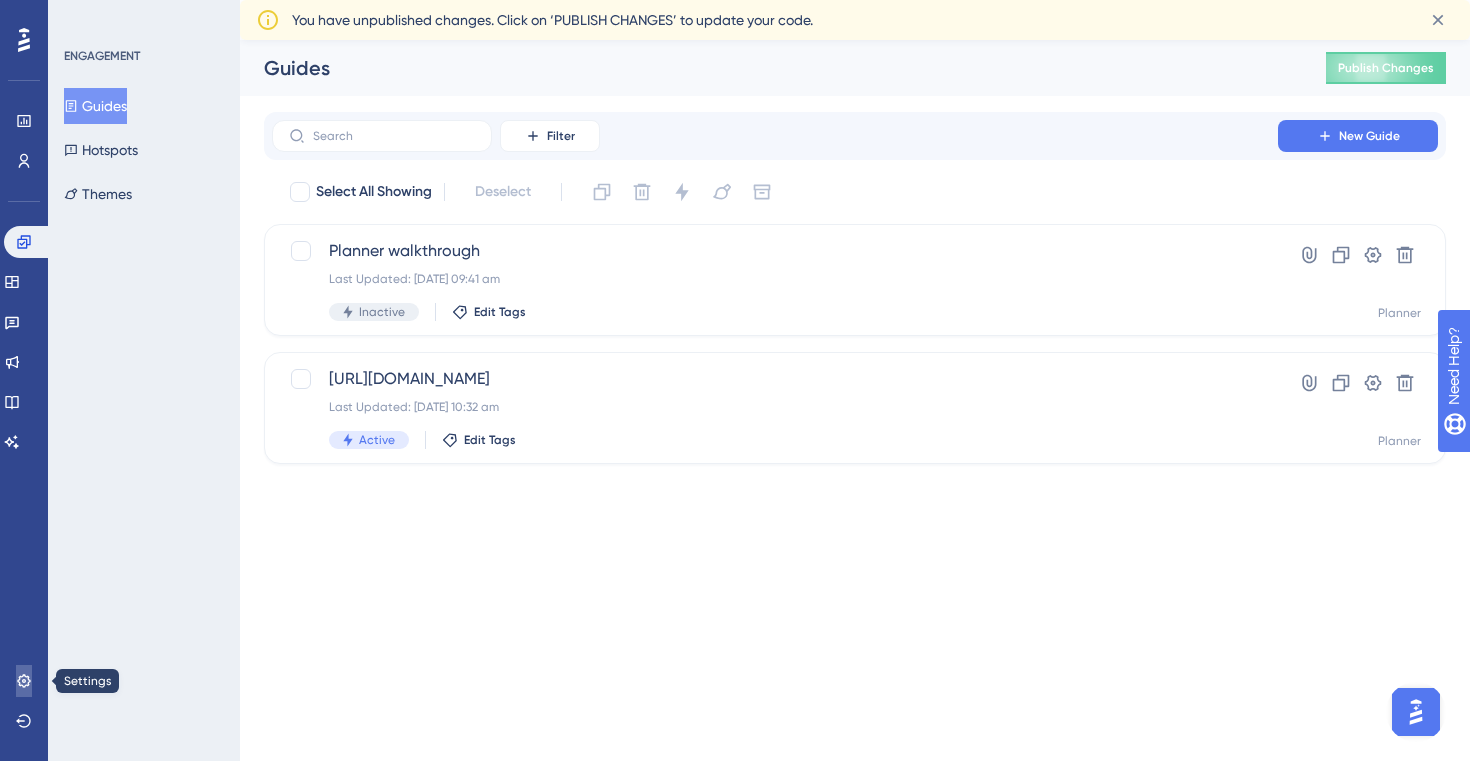 click 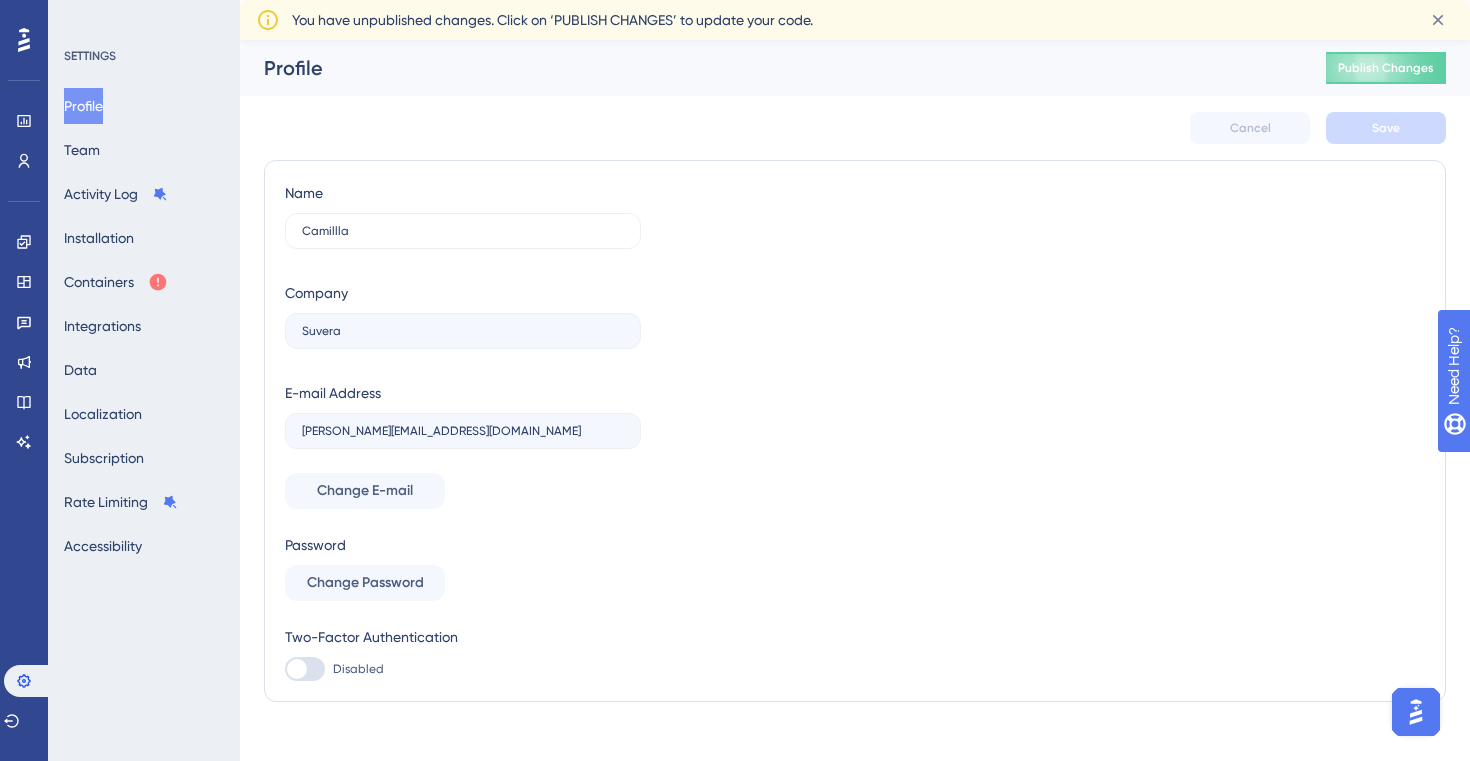 scroll, scrollTop: 21, scrollLeft: 0, axis: vertical 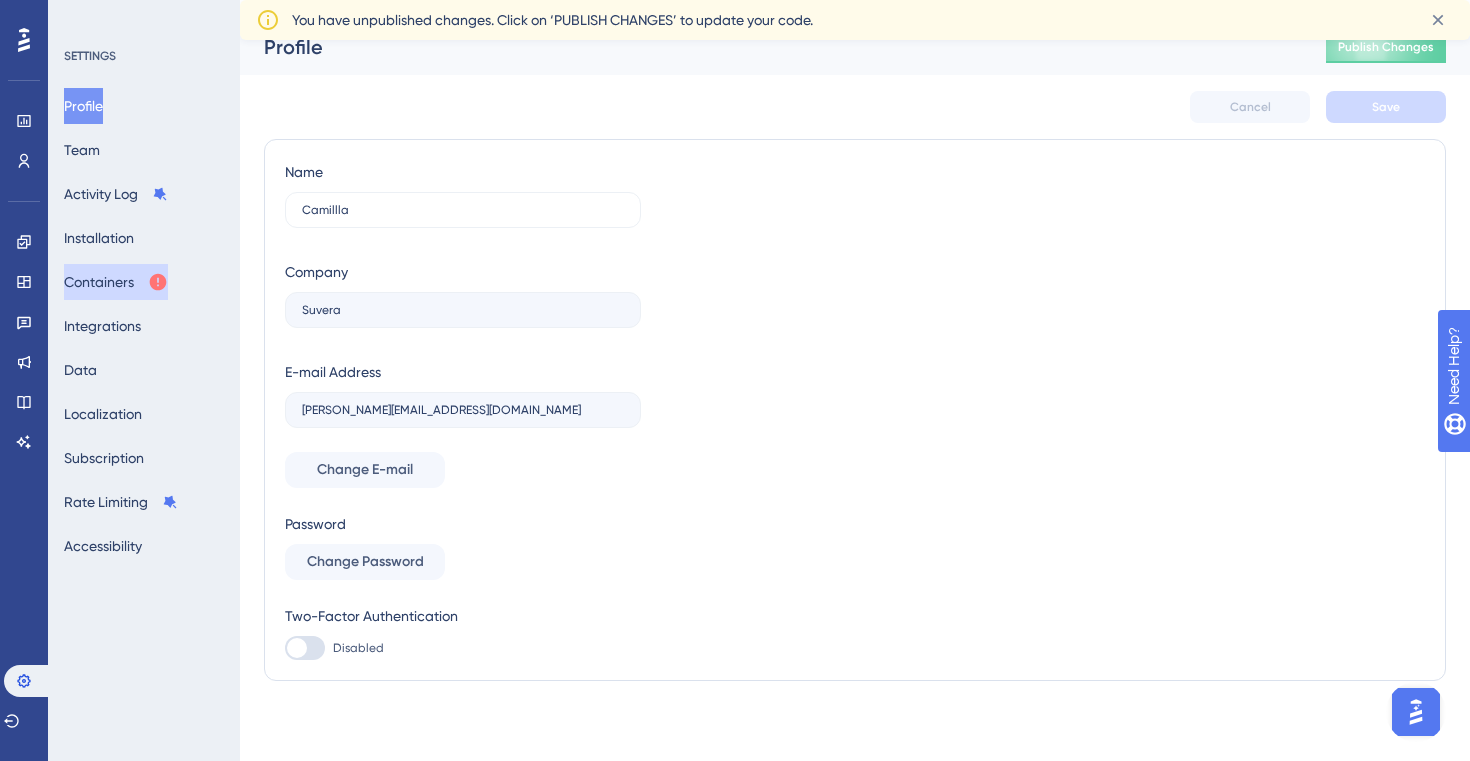 click on "Containers" at bounding box center [116, 282] 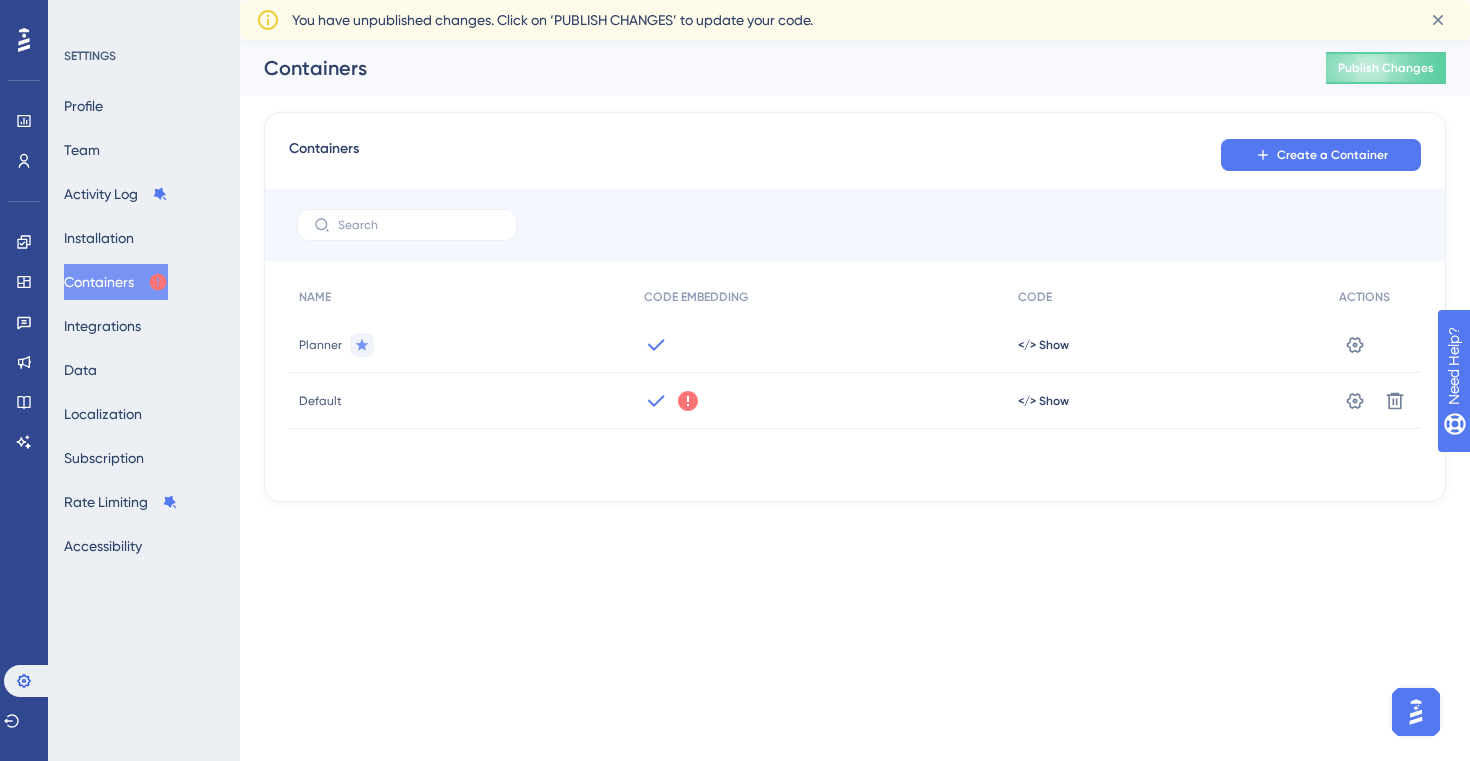 scroll, scrollTop: 0, scrollLeft: 0, axis: both 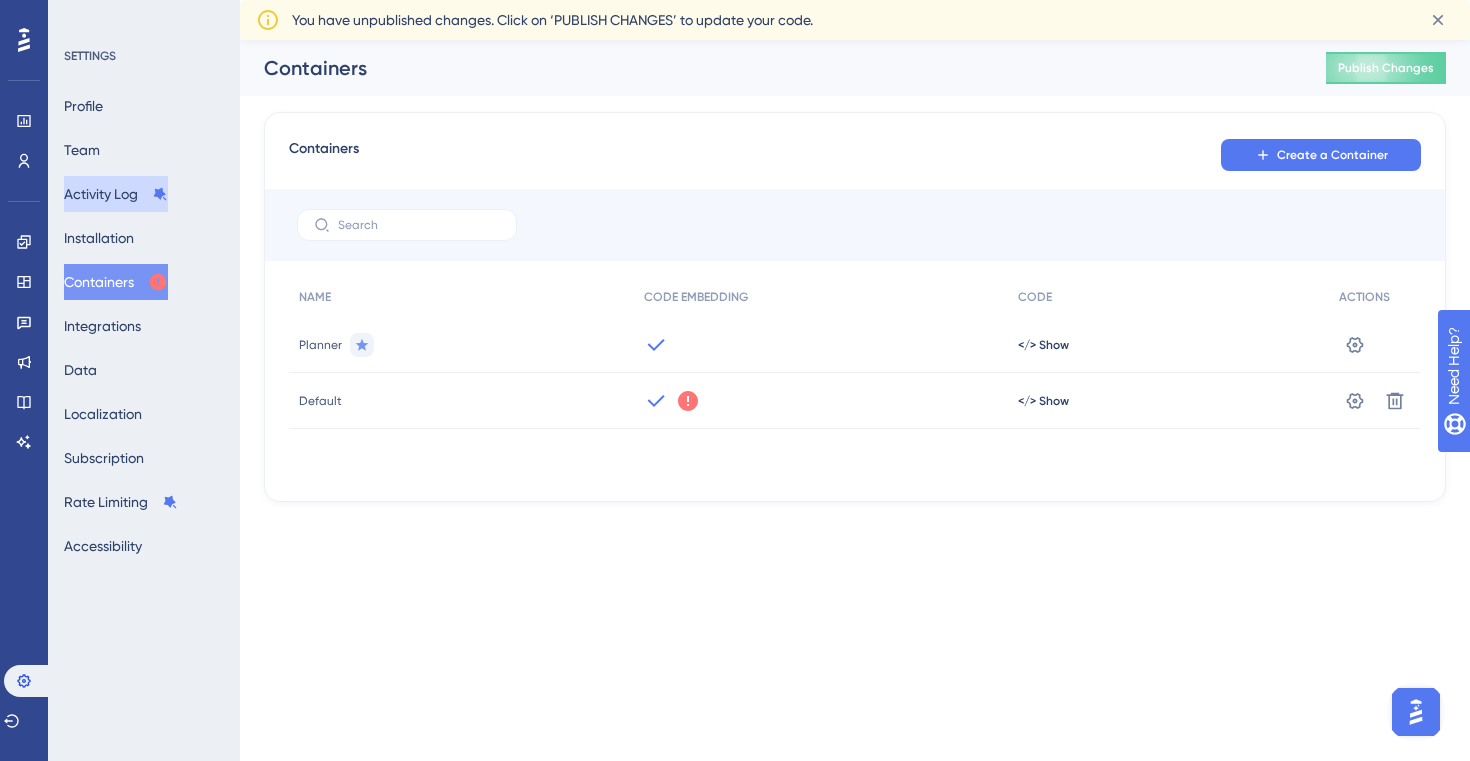 click on "Activity Log" at bounding box center (116, 194) 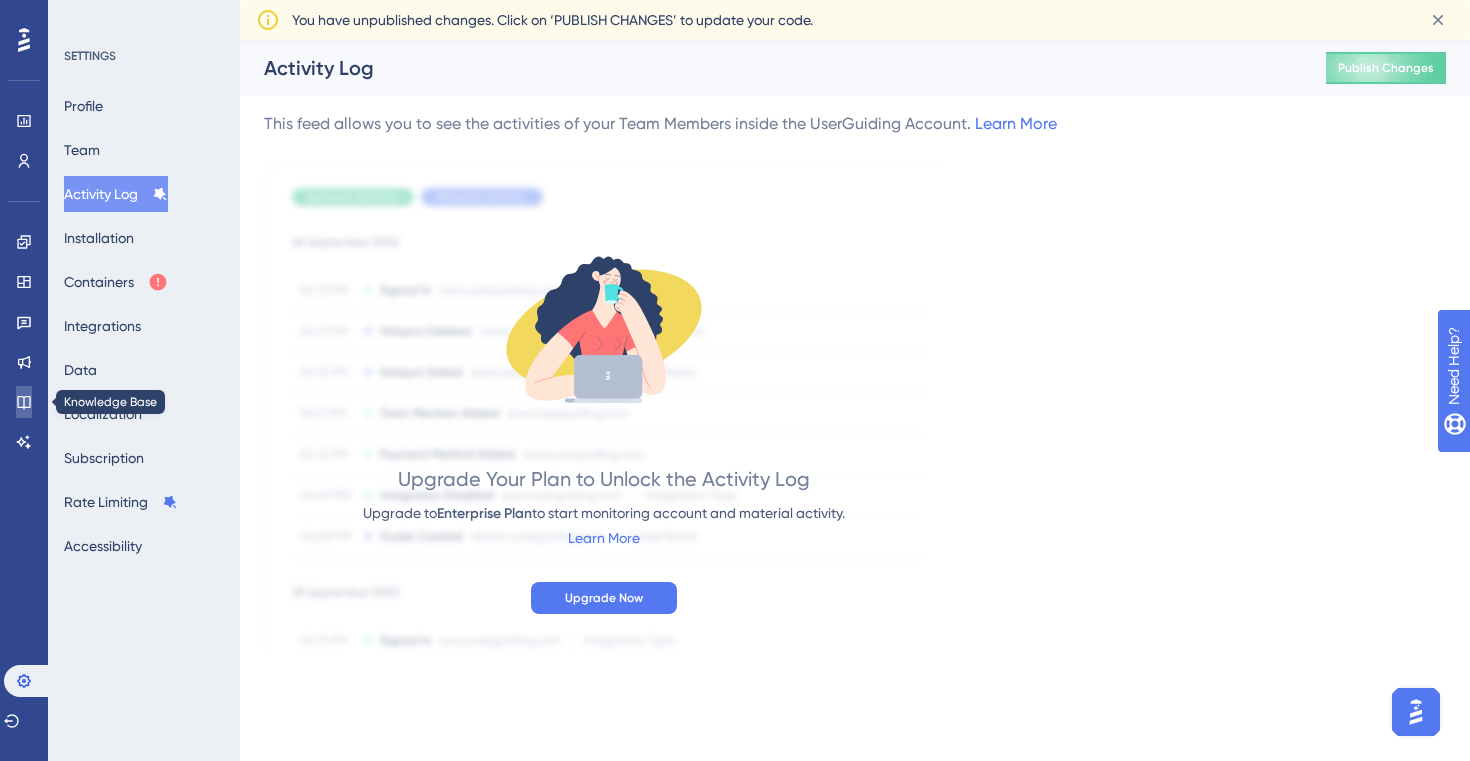 click 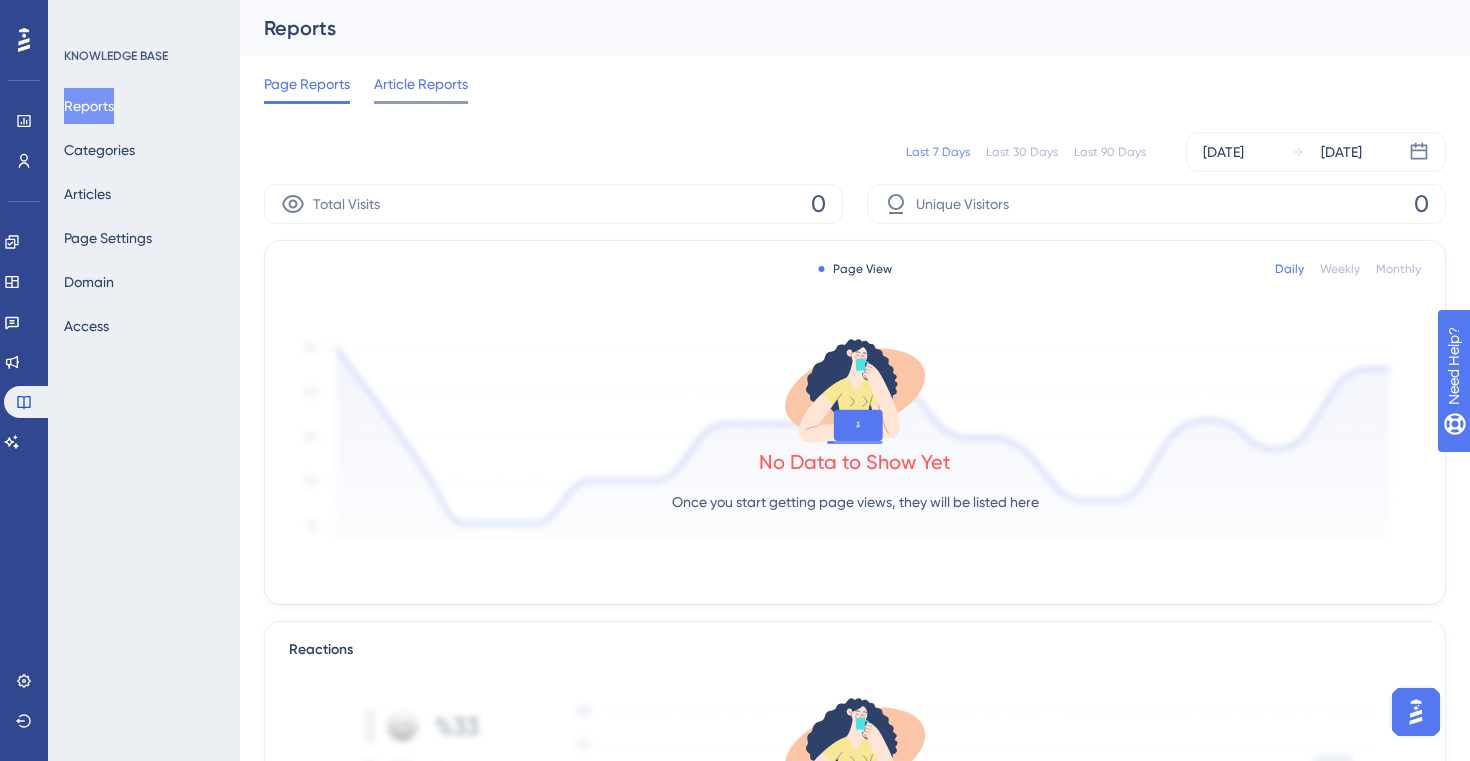 click on "Article Reports" at bounding box center (421, 84) 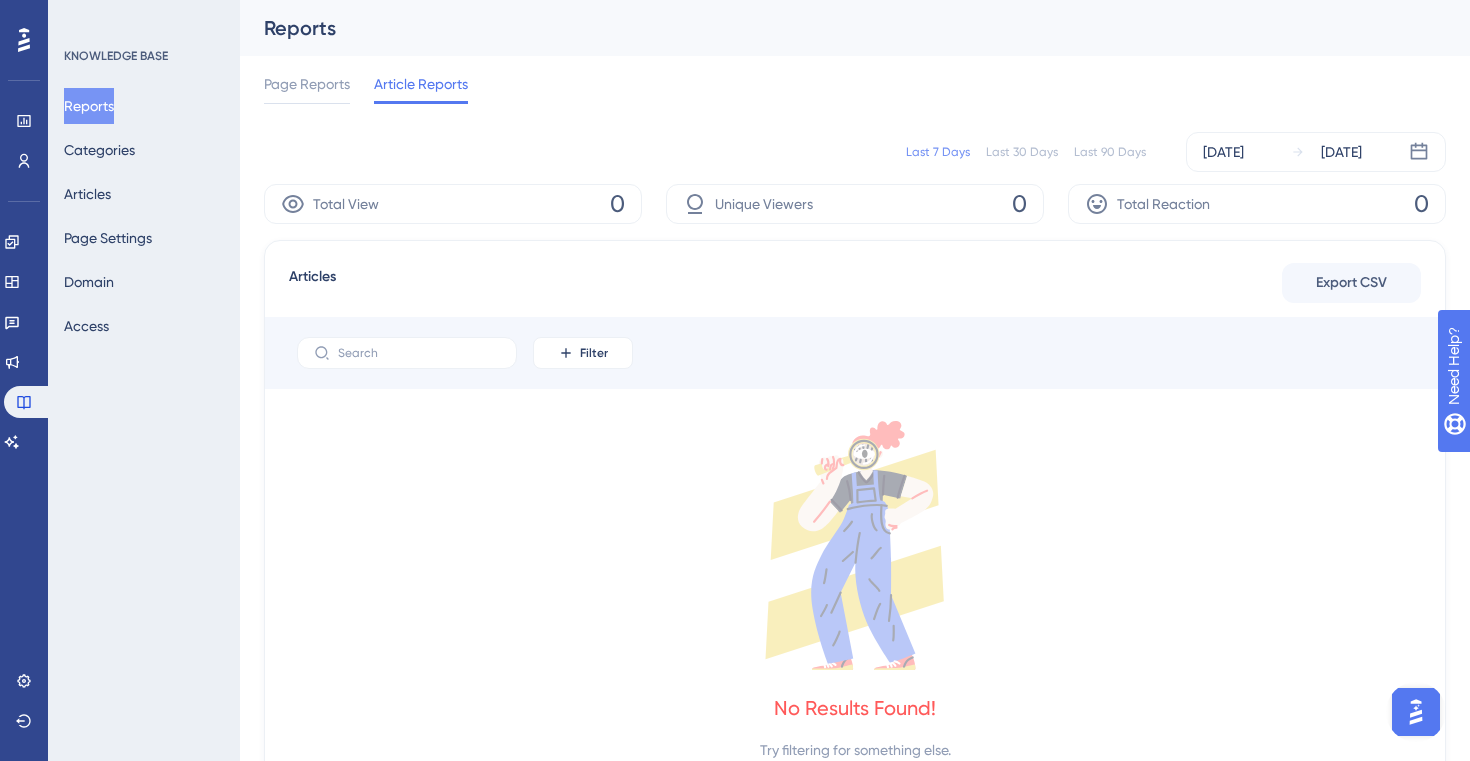 scroll, scrollTop: 82, scrollLeft: 0, axis: vertical 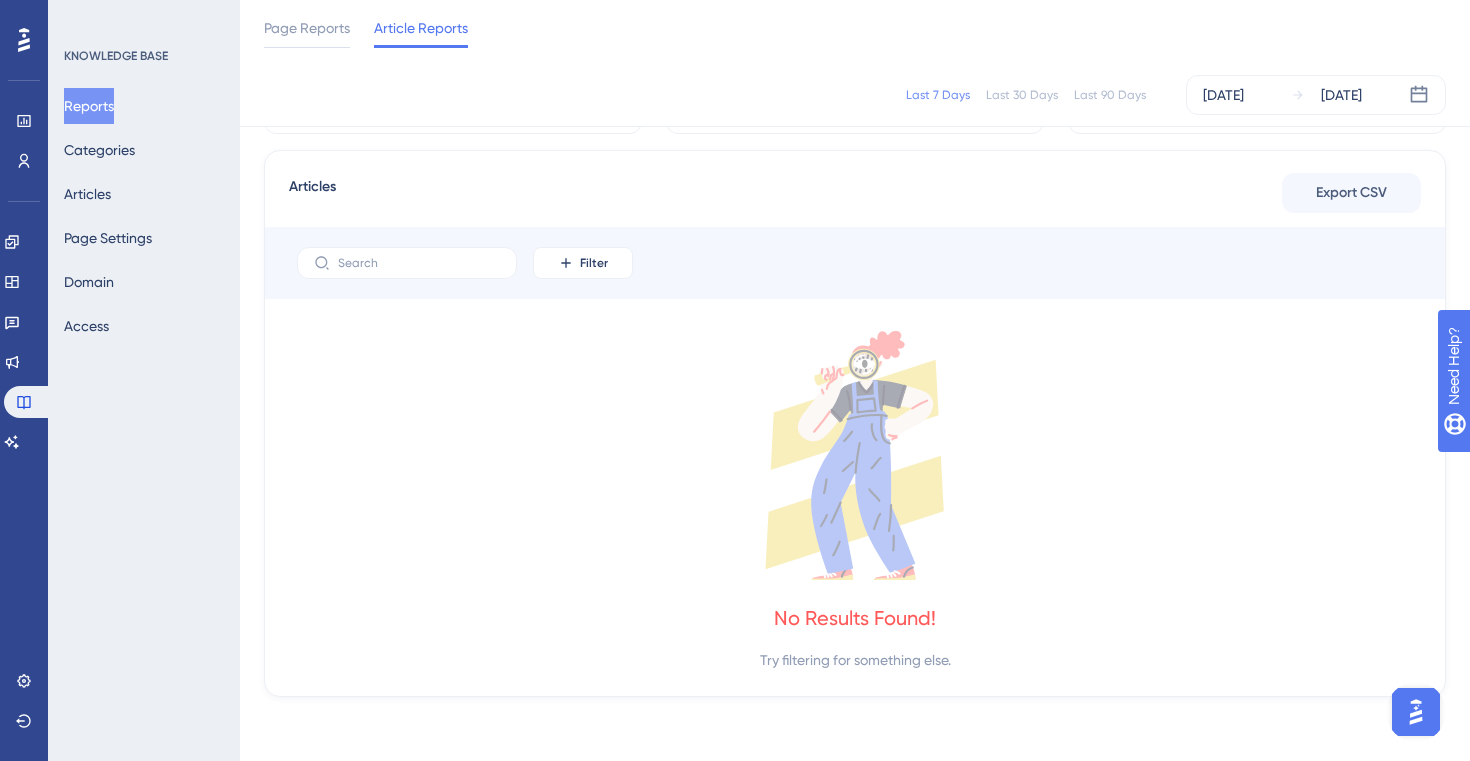 click on "Page Reports Article Reports" at bounding box center [855, 32] 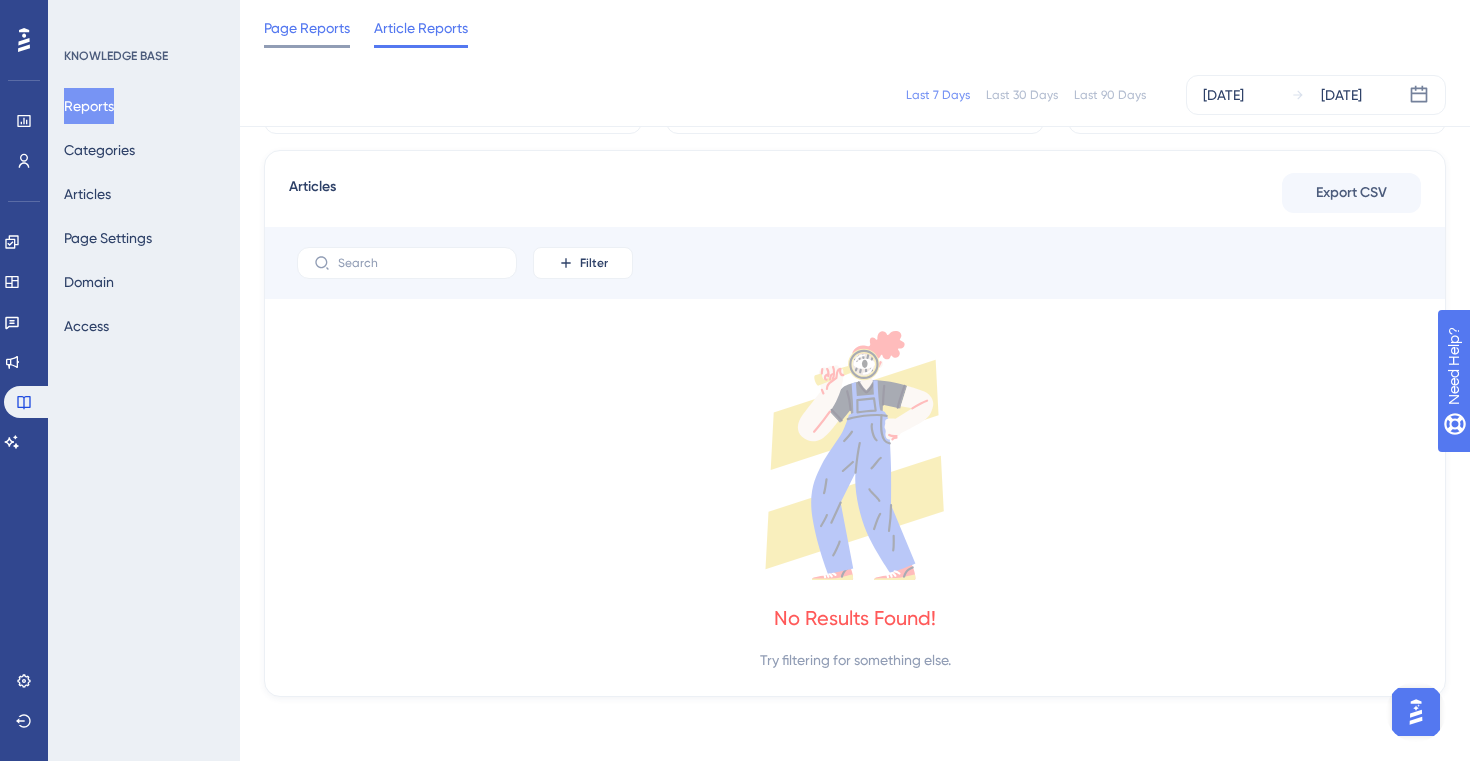 click on "Page Reports" at bounding box center (307, 28) 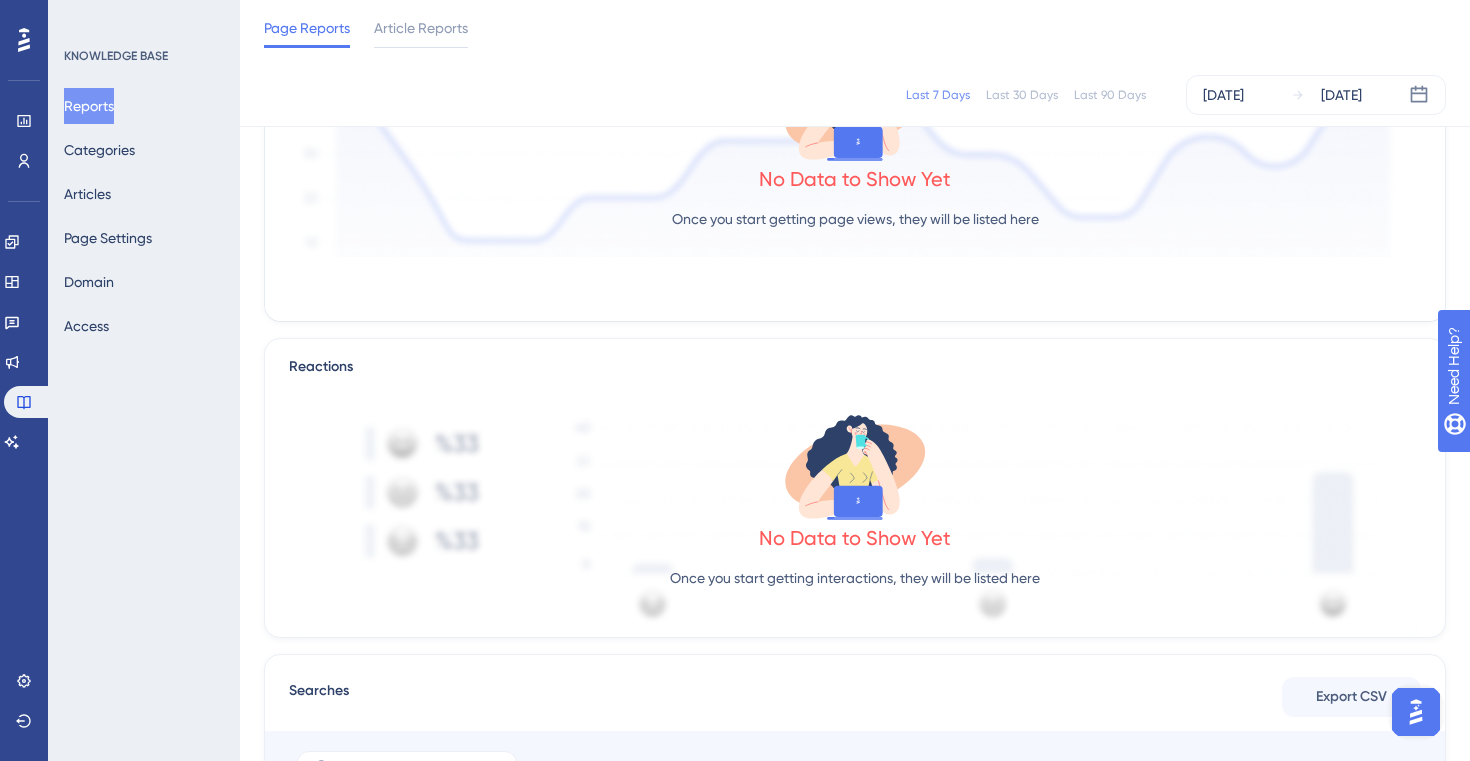 scroll, scrollTop: 0, scrollLeft: 0, axis: both 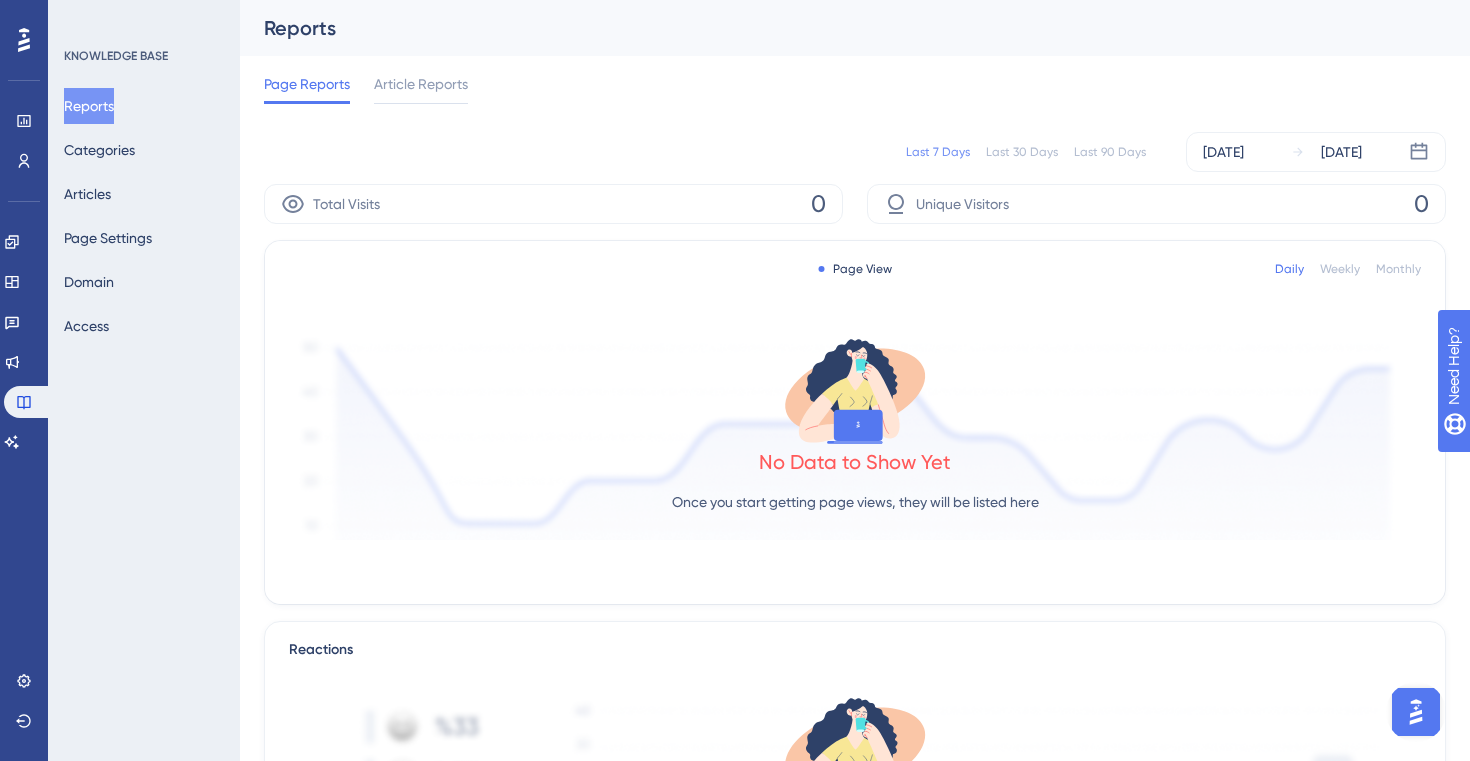 click on "No Data to Show Yet Once you start getting page views, they will be listed here" at bounding box center (855, 430) 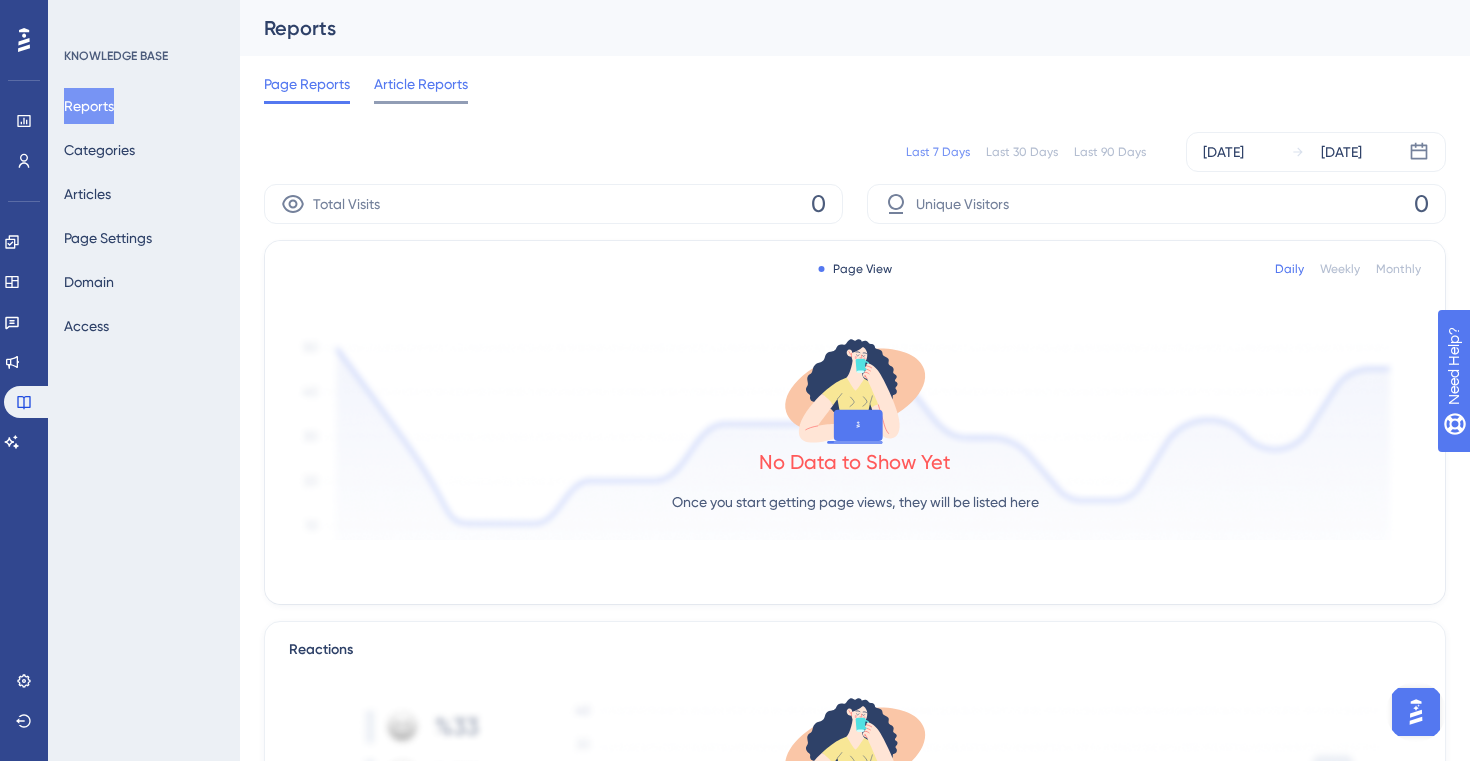 click on "Article Reports" at bounding box center [421, 84] 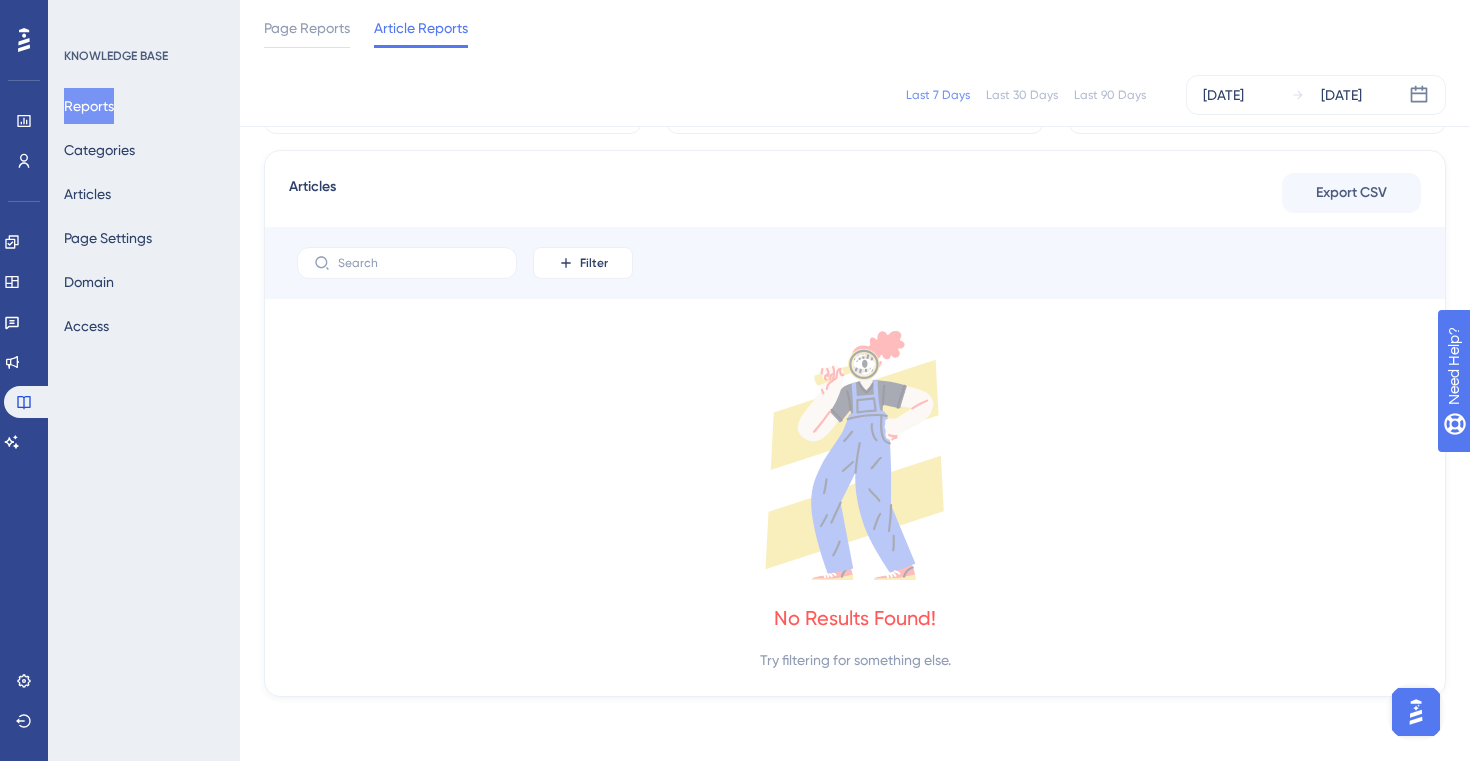 scroll, scrollTop: 0, scrollLeft: 0, axis: both 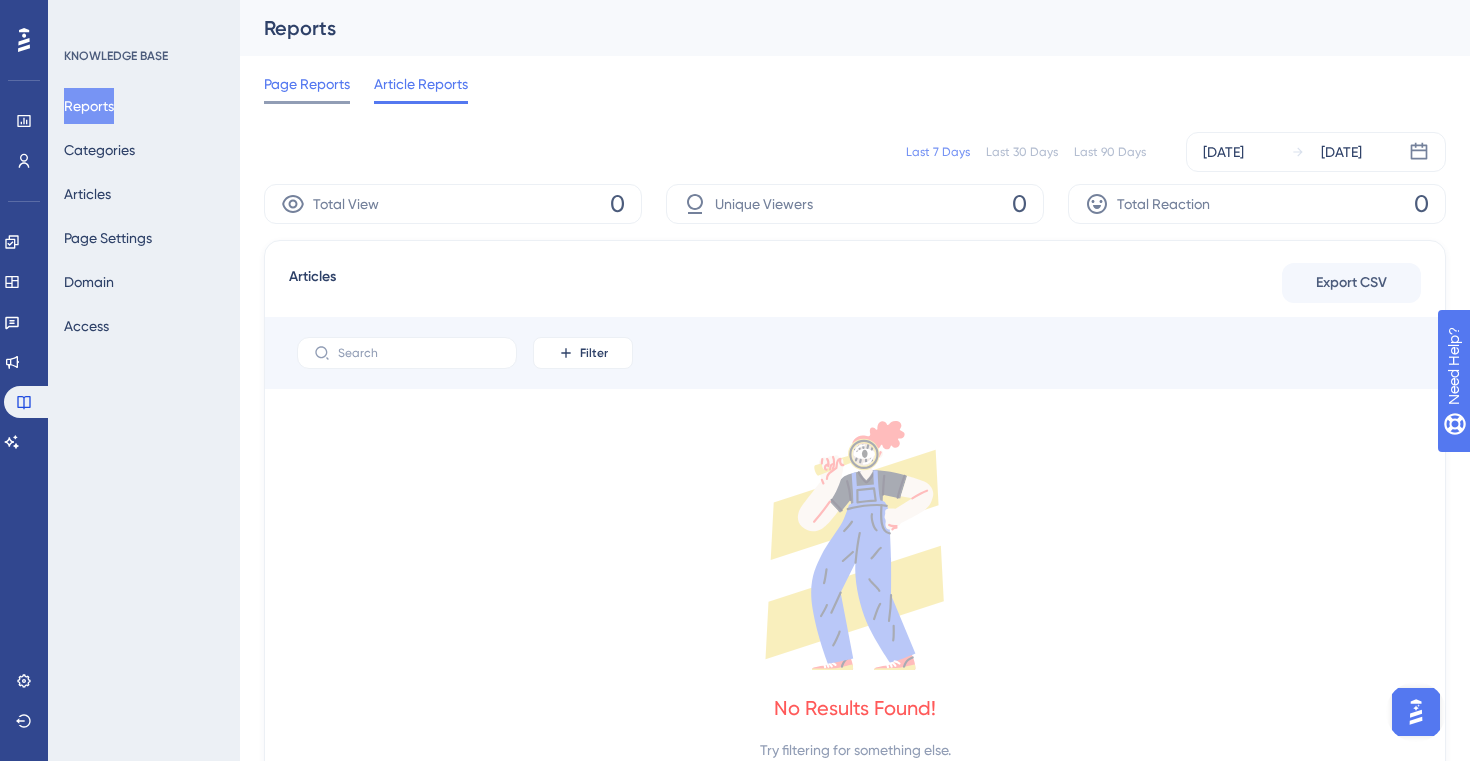click on "Page Reports" at bounding box center (307, 88) 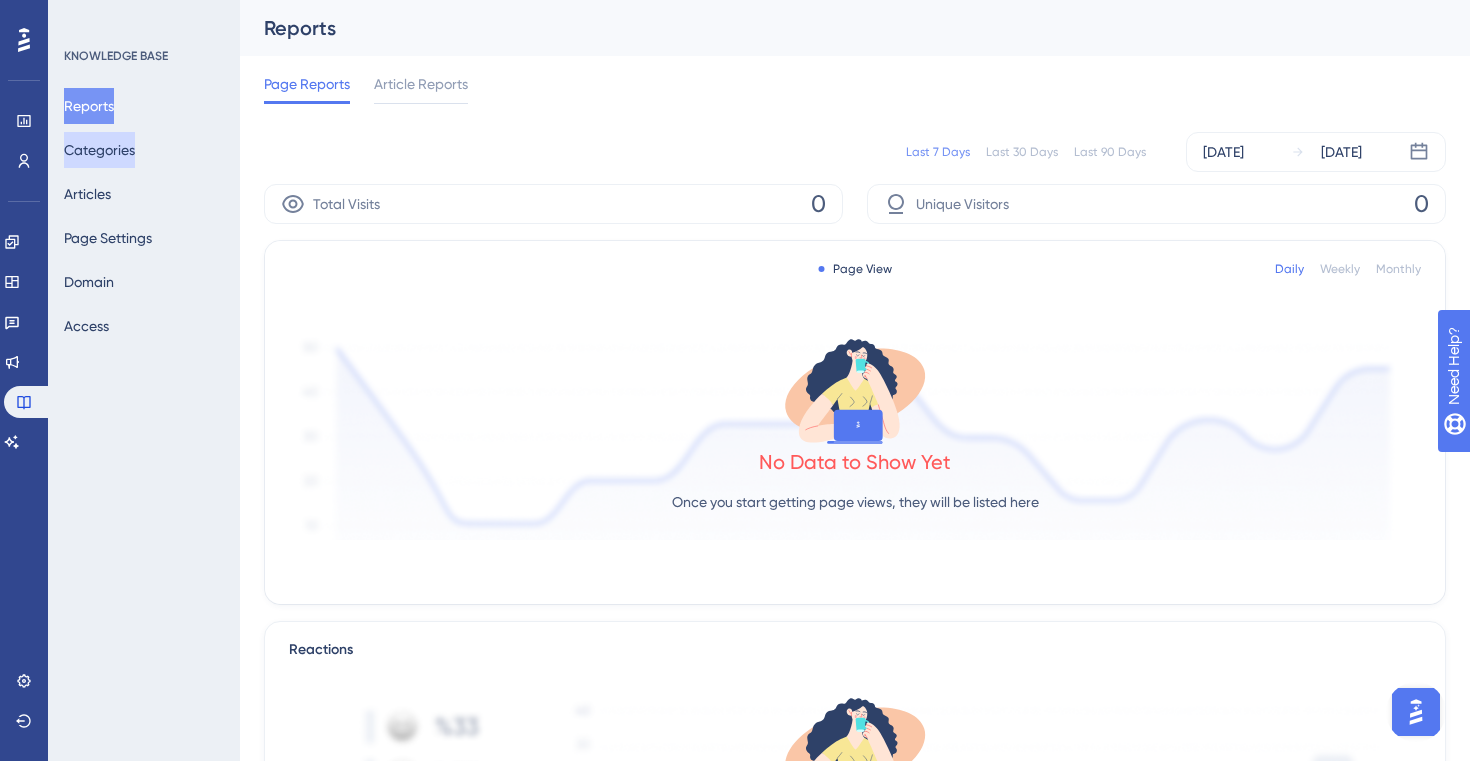click on "Categories" at bounding box center (99, 150) 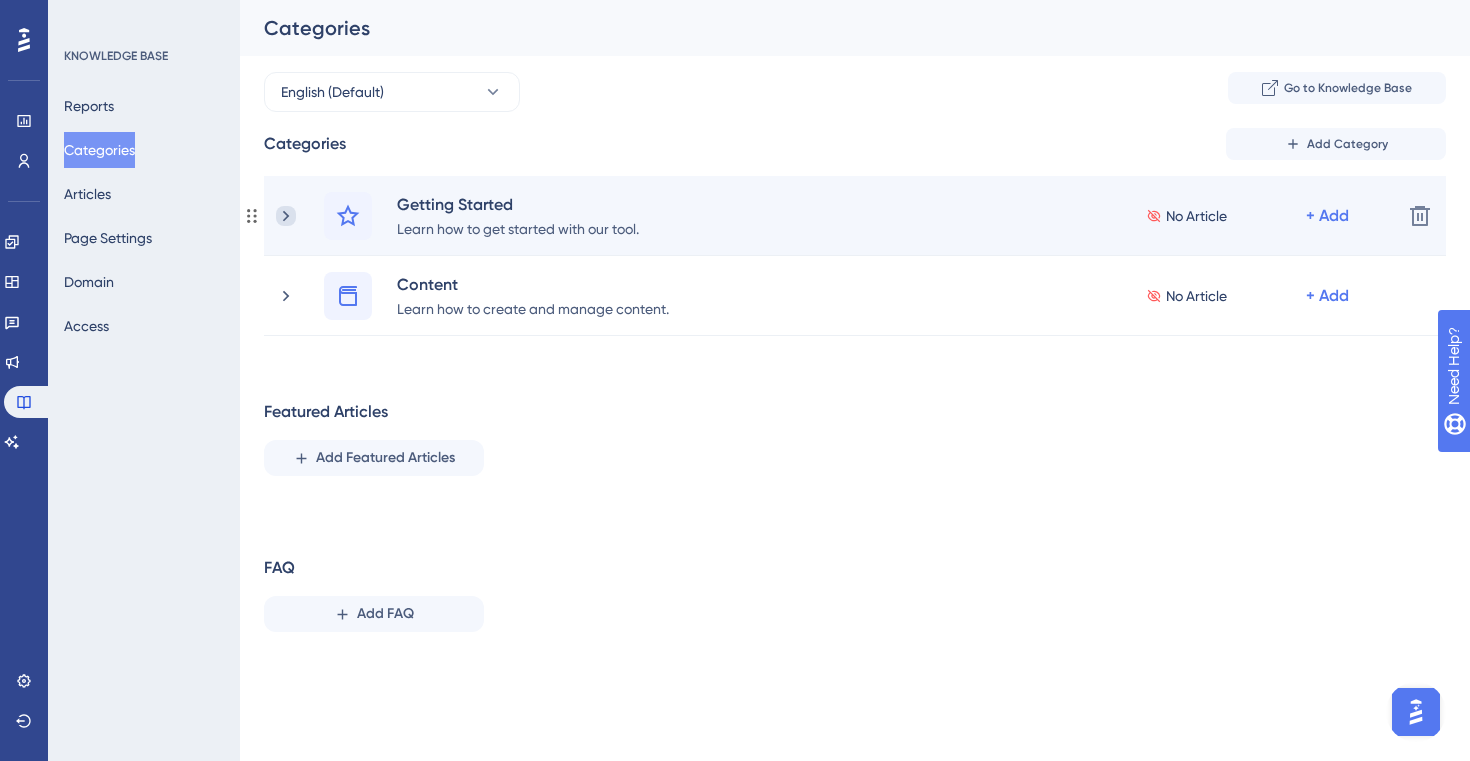 click 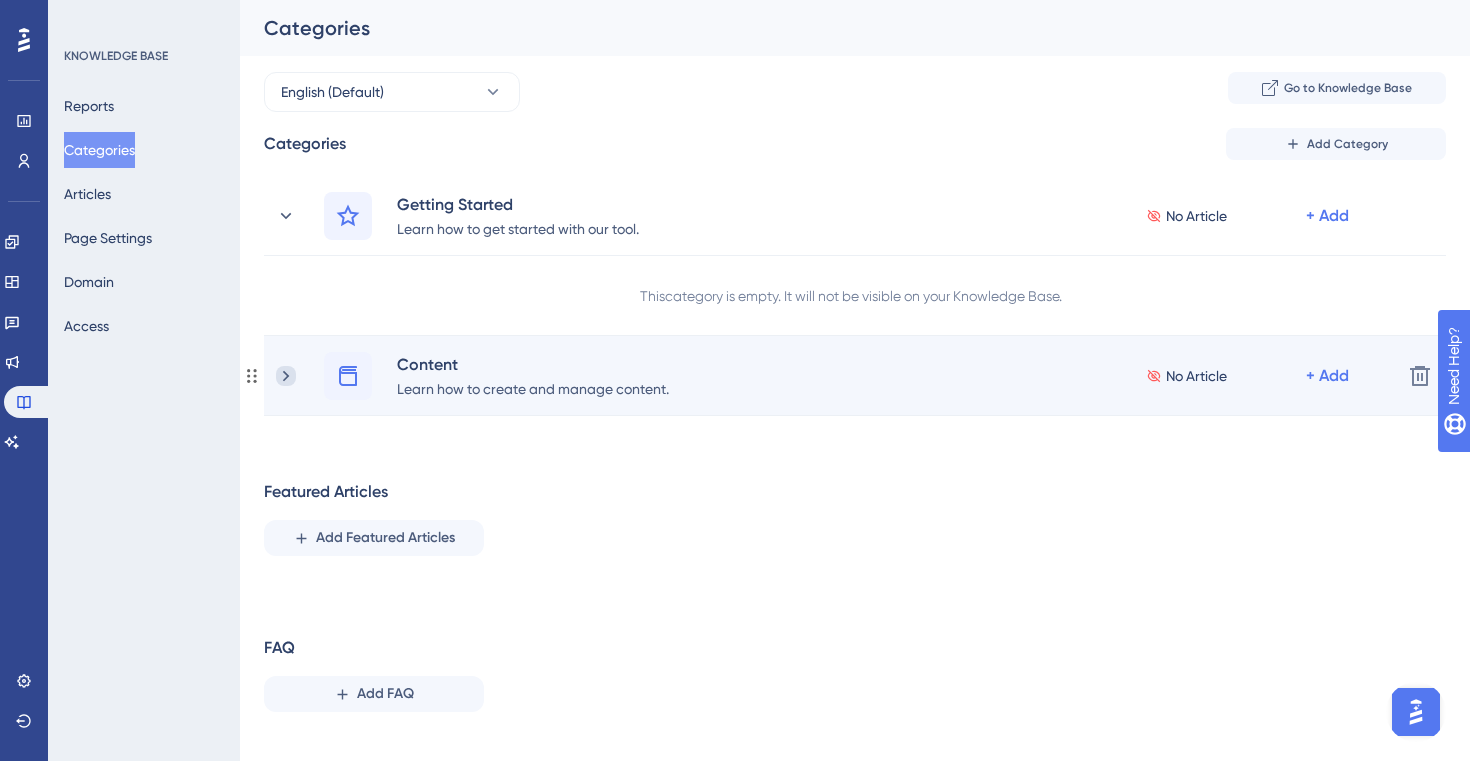 click 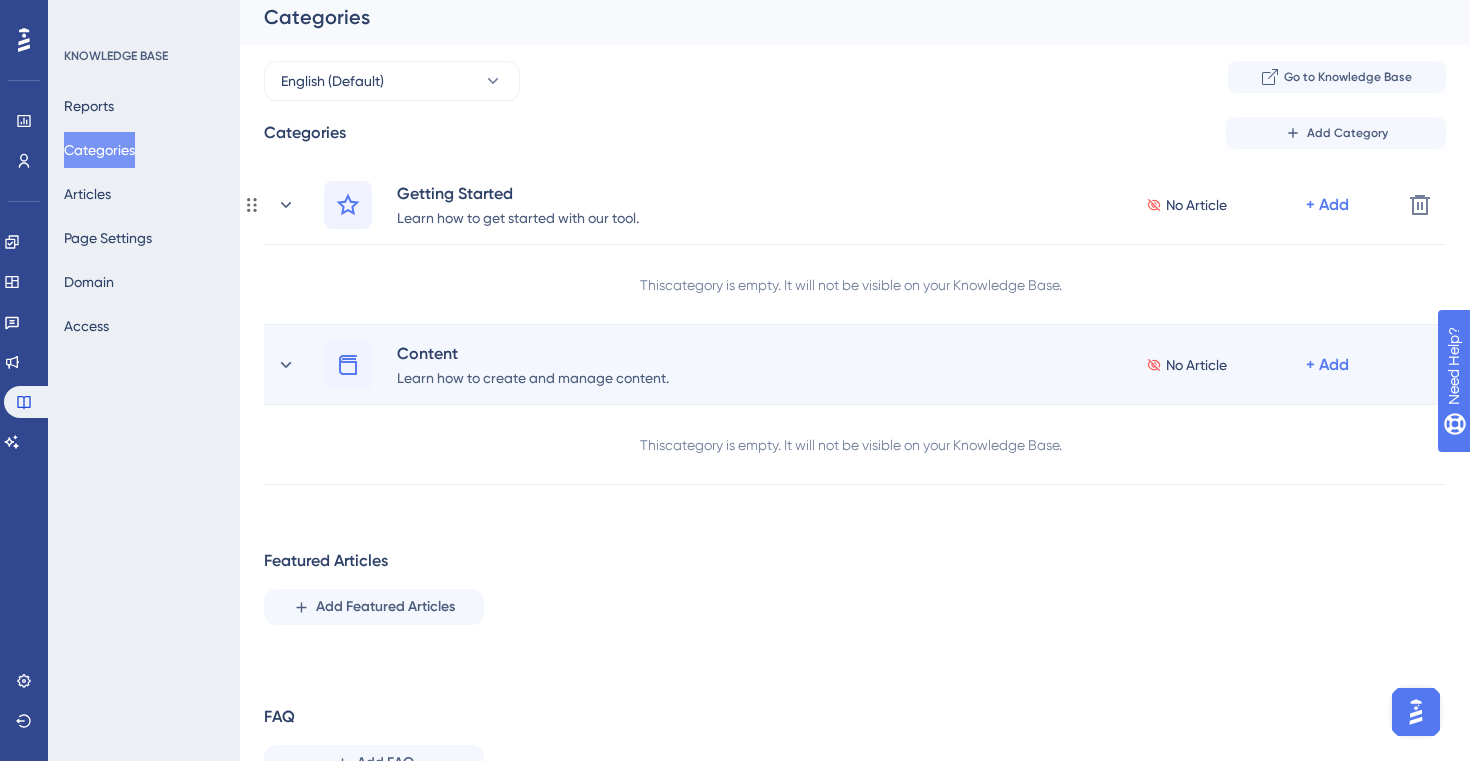 scroll, scrollTop: 0, scrollLeft: 0, axis: both 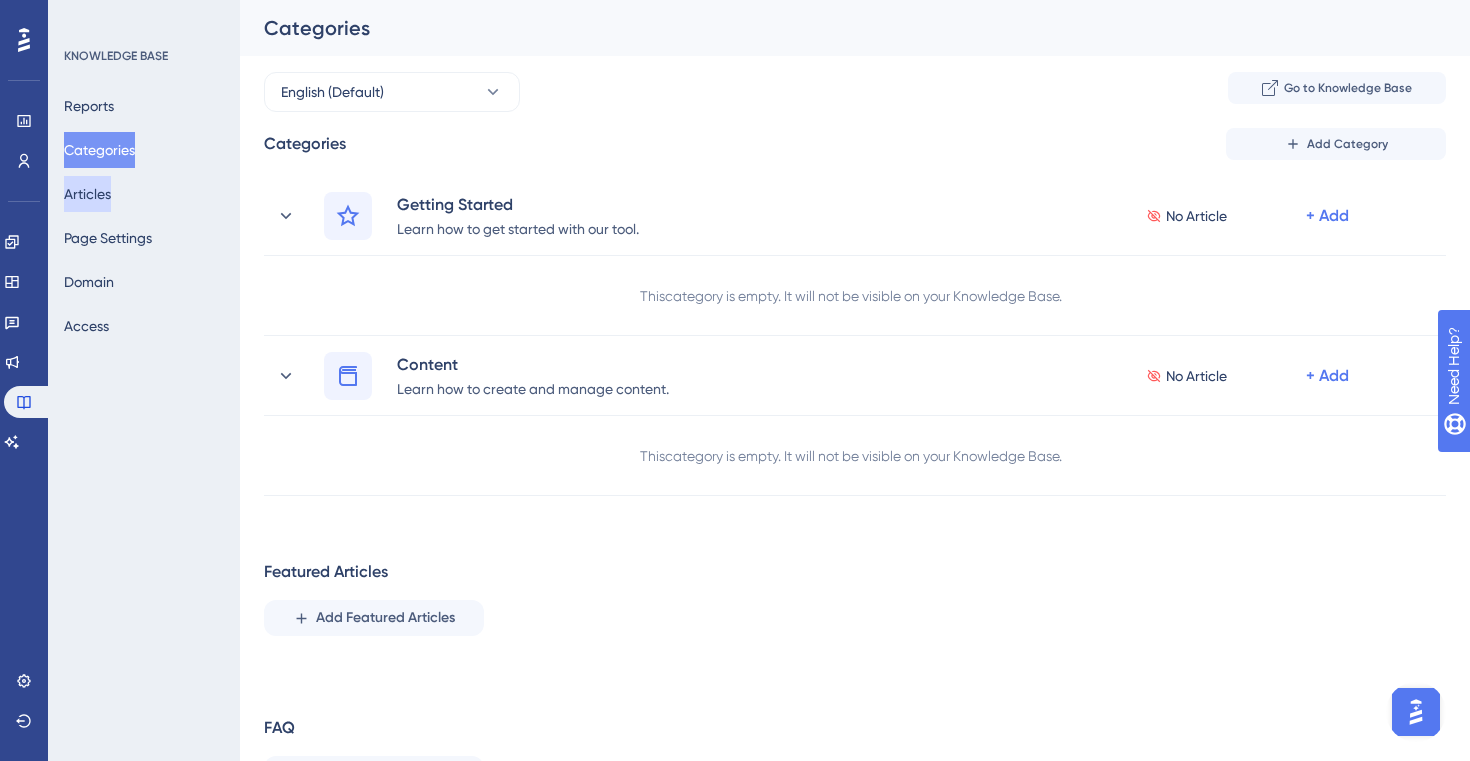click on "Articles" at bounding box center (87, 194) 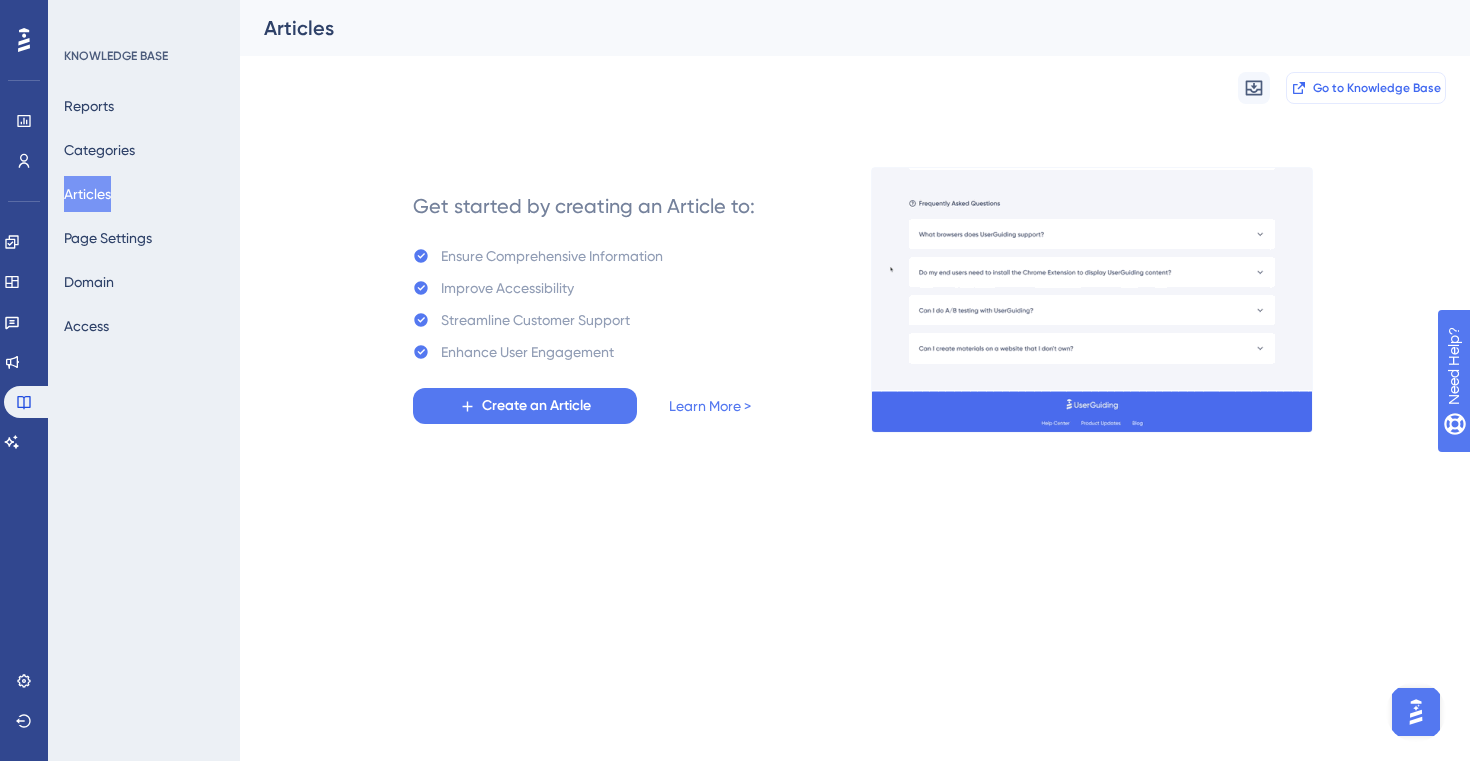 click on "Go to Knowledge Base" at bounding box center (1377, 88) 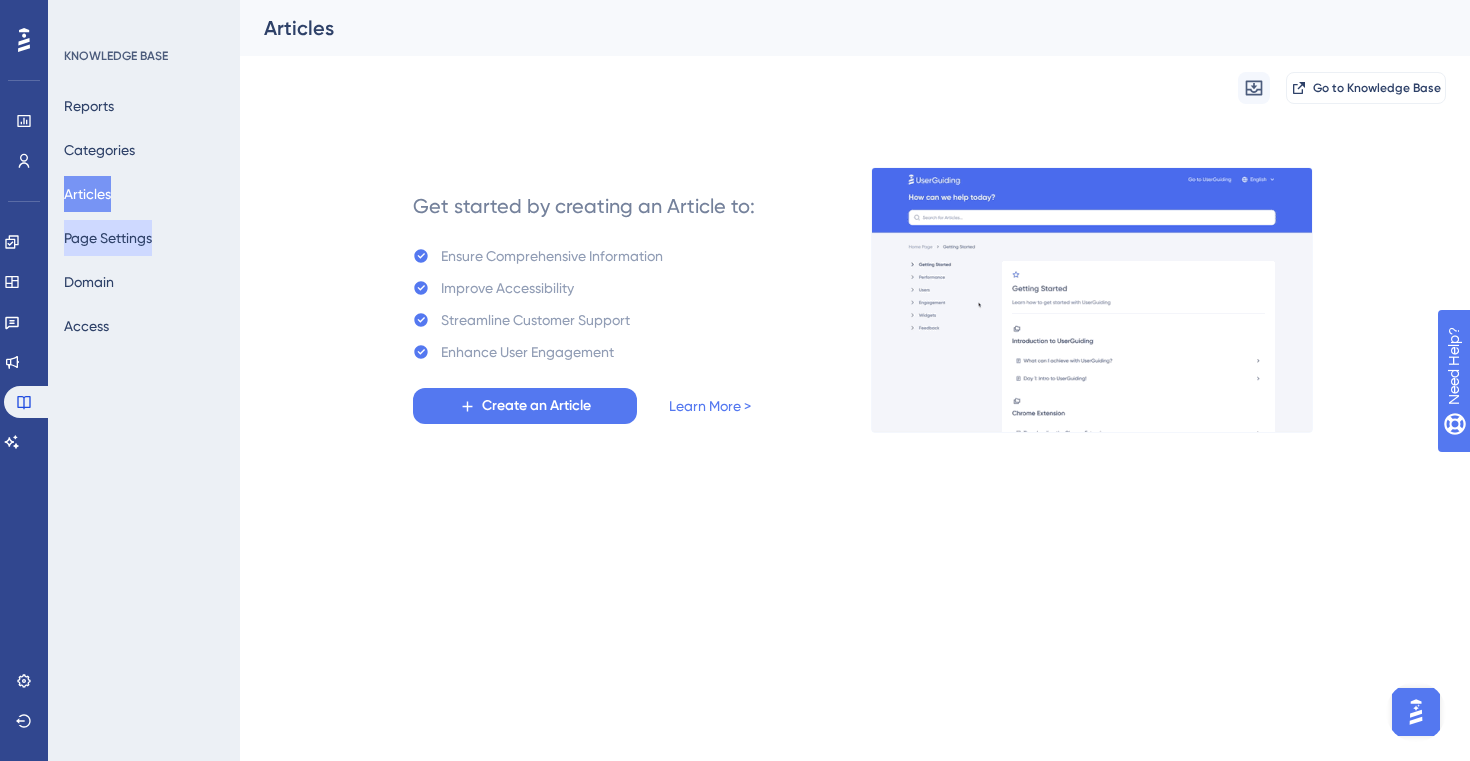 click on "Page Settings" at bounding box center (108, 238) 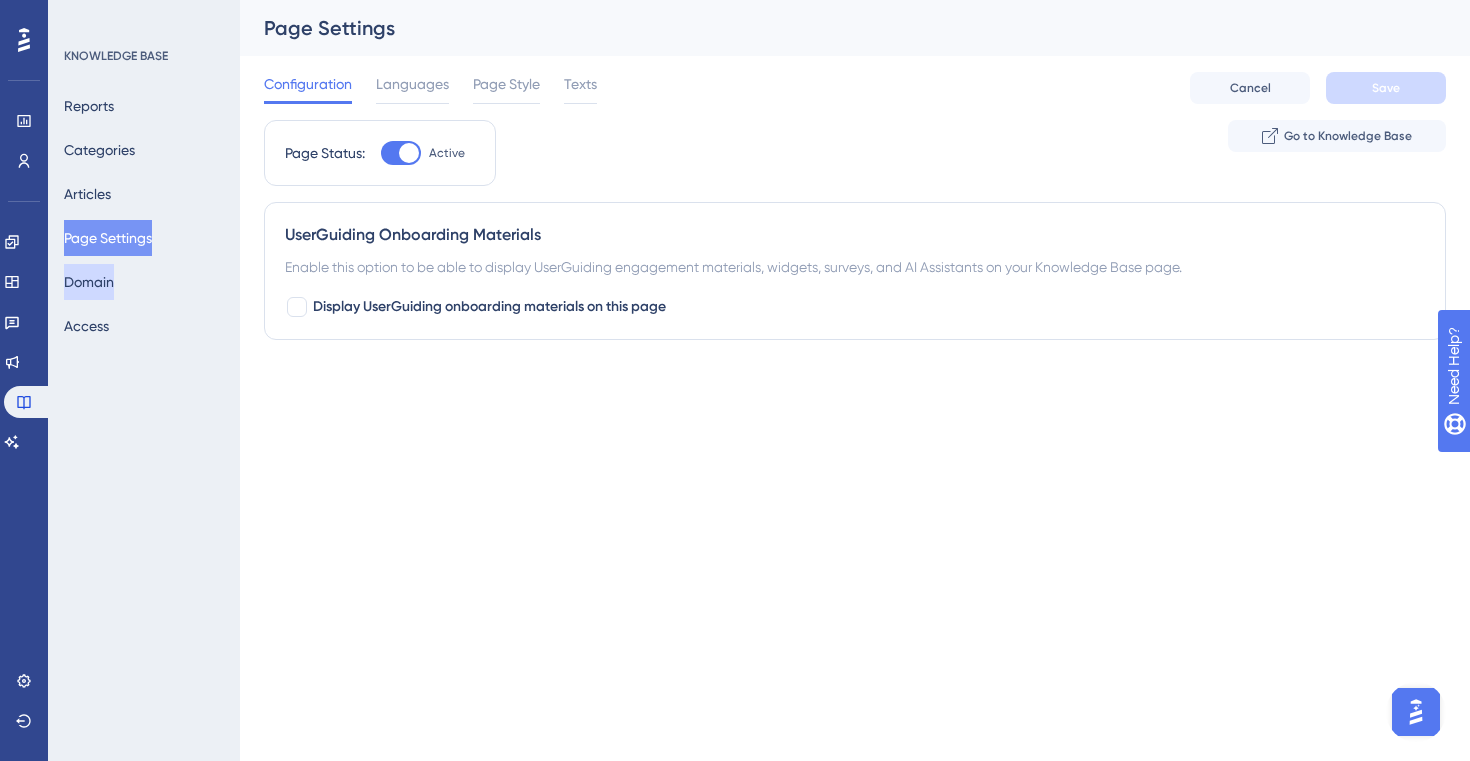 click on "Domain" at bounding box center [89, 282] 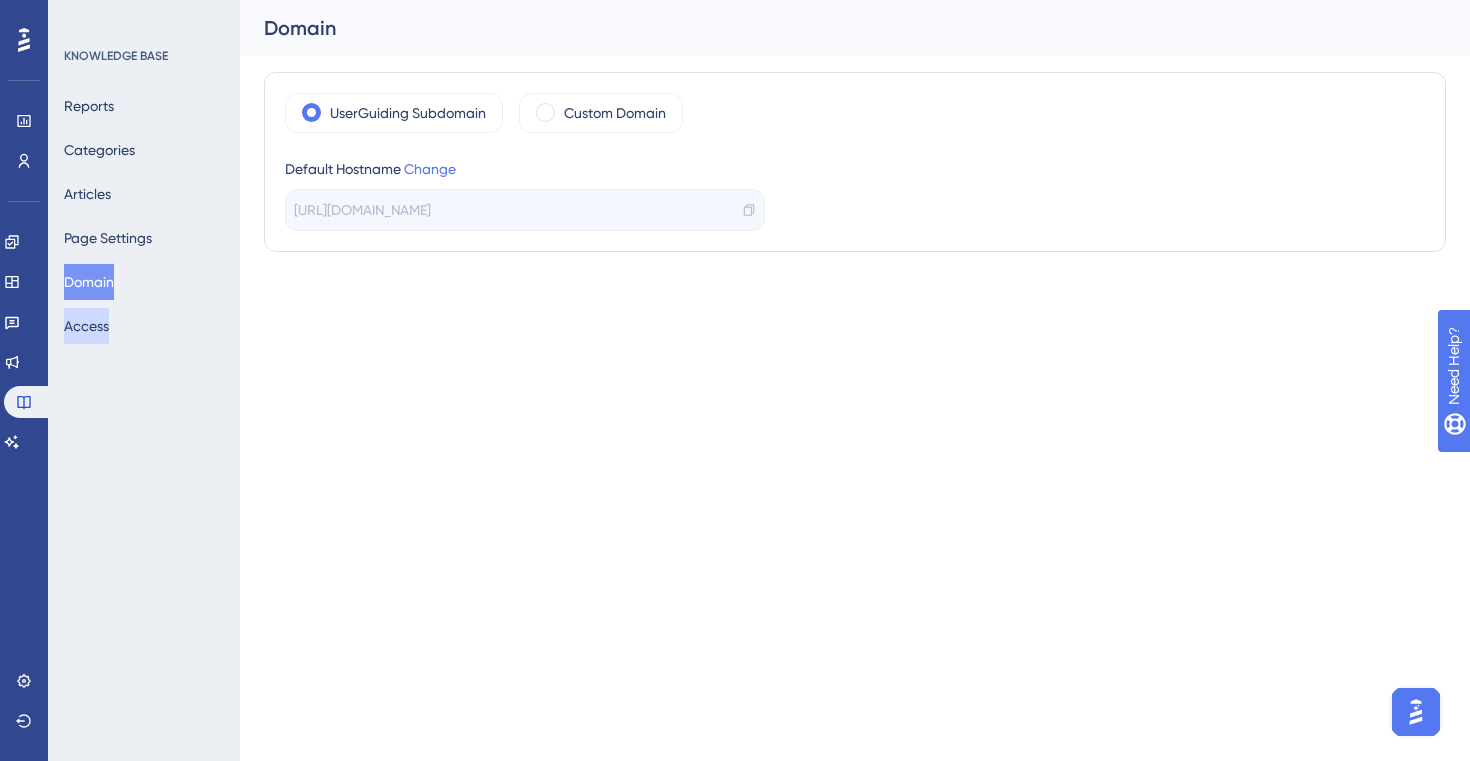click on "Access" at bounding box center (86, 326) 